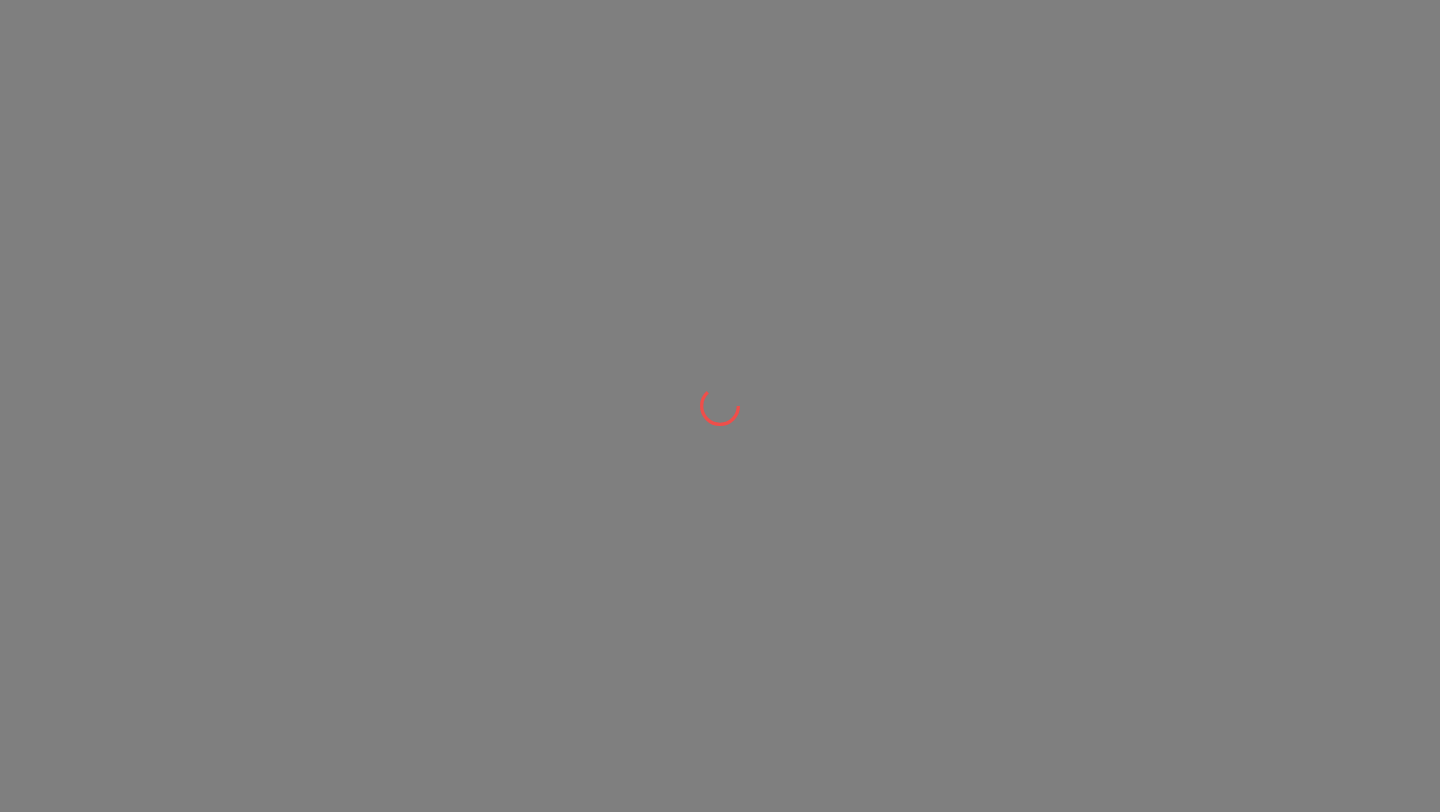 scroll, scrollTop: 0, scrollLeft: 0, axis: both 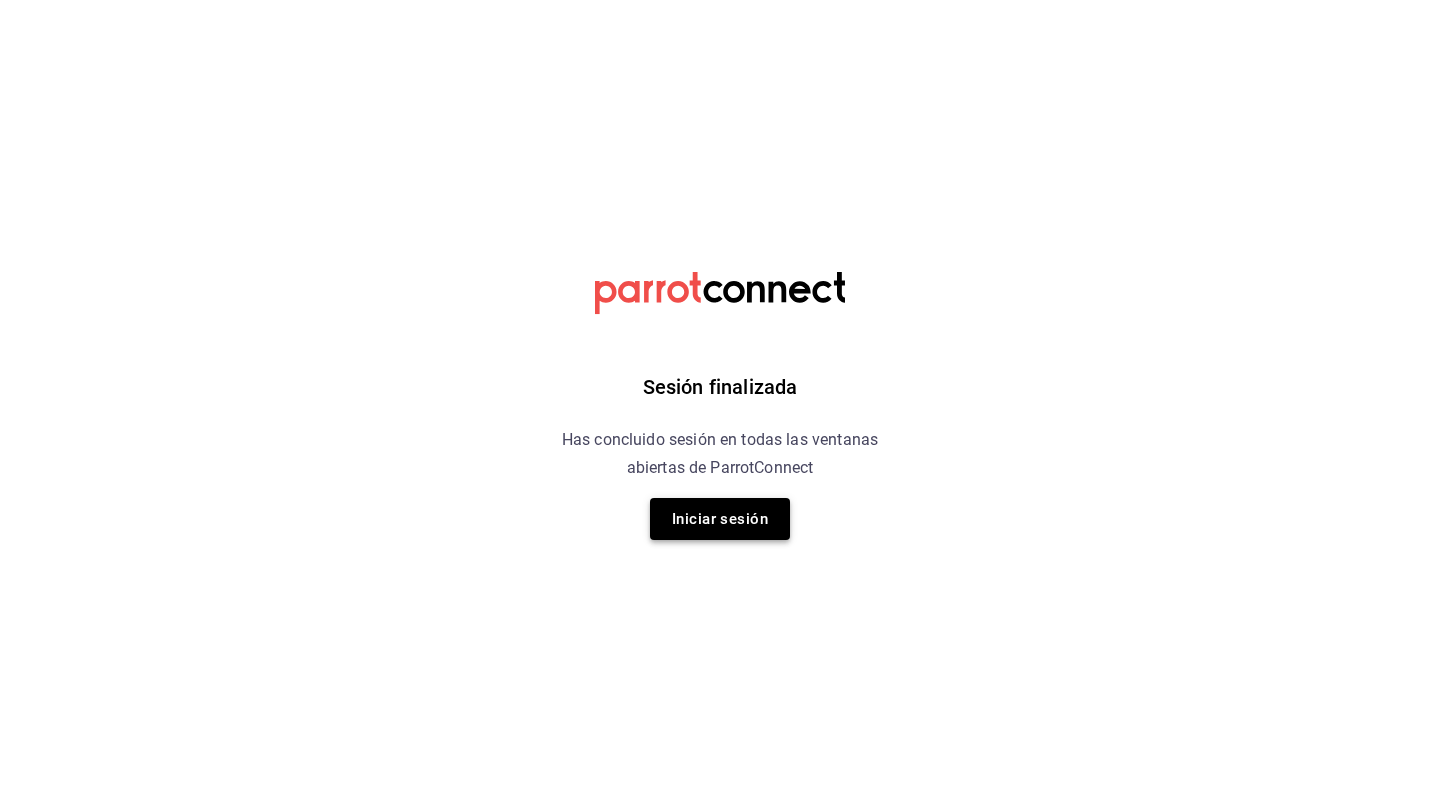 click on "Iniciar sesión" at bounding box center [720, 519] 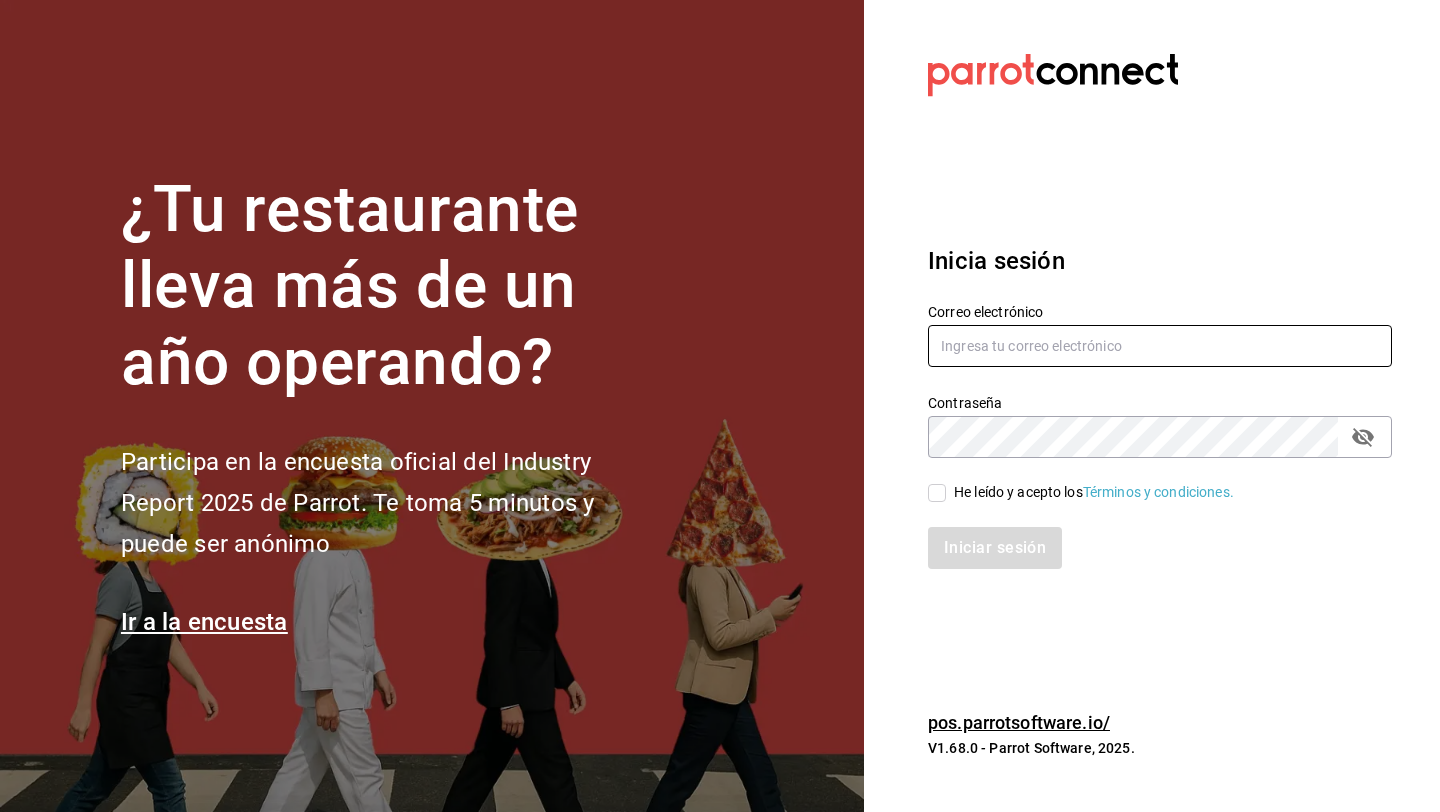 click at bounding box center [1160, 346] 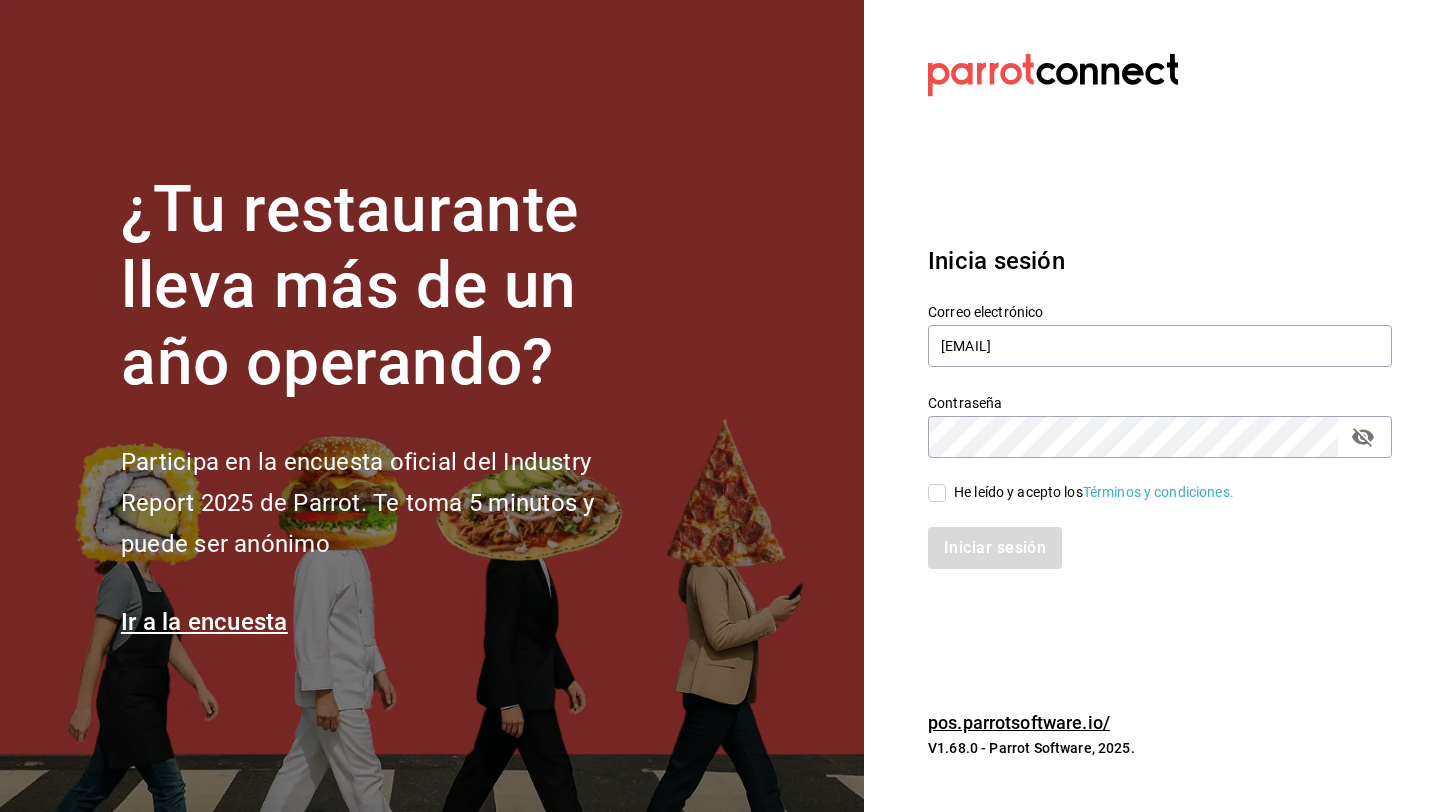 click on "He leído y acepto los  Términos y condiciones." at bounding box center [937, 493] 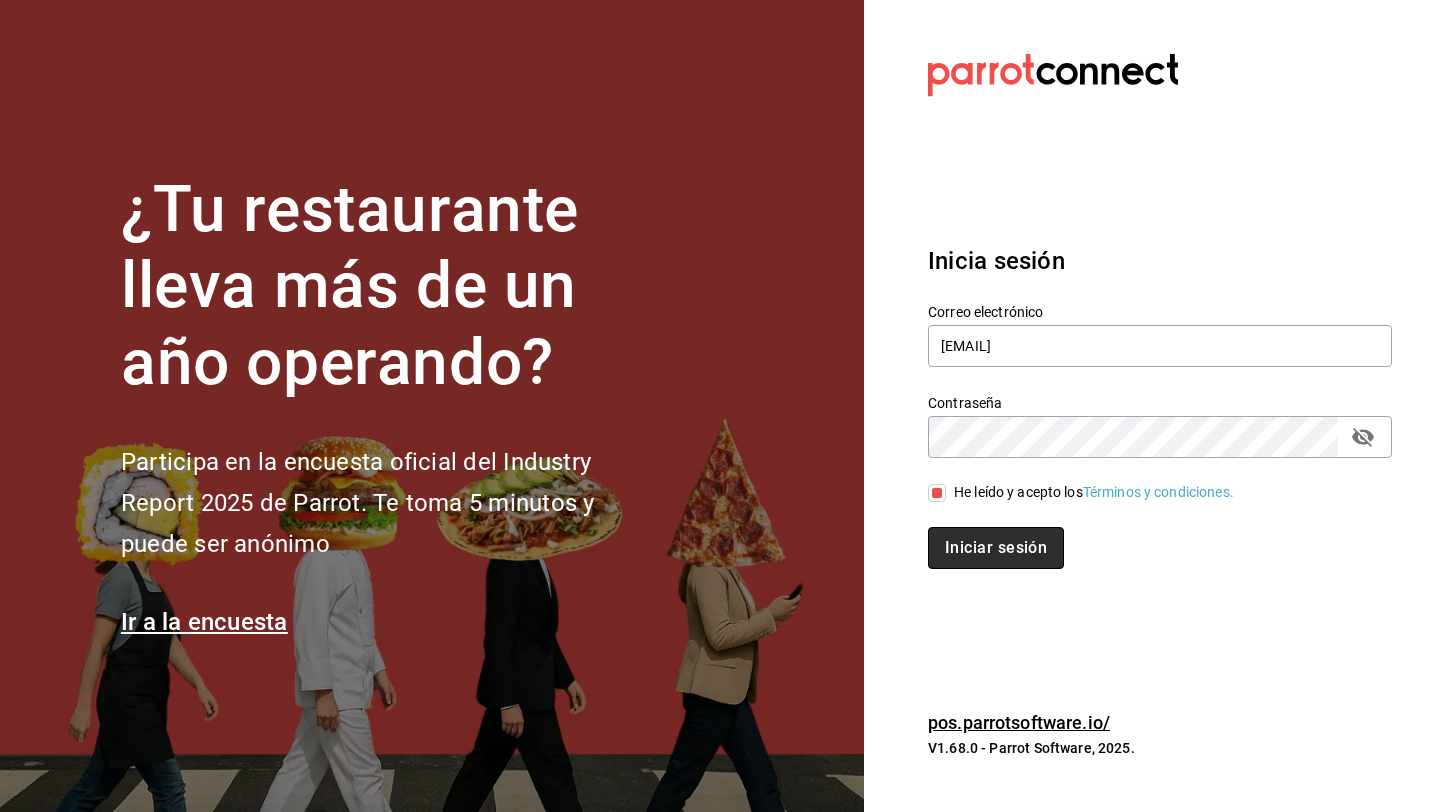 click on "Iniciar sesión" at bounding box center [996, 548] 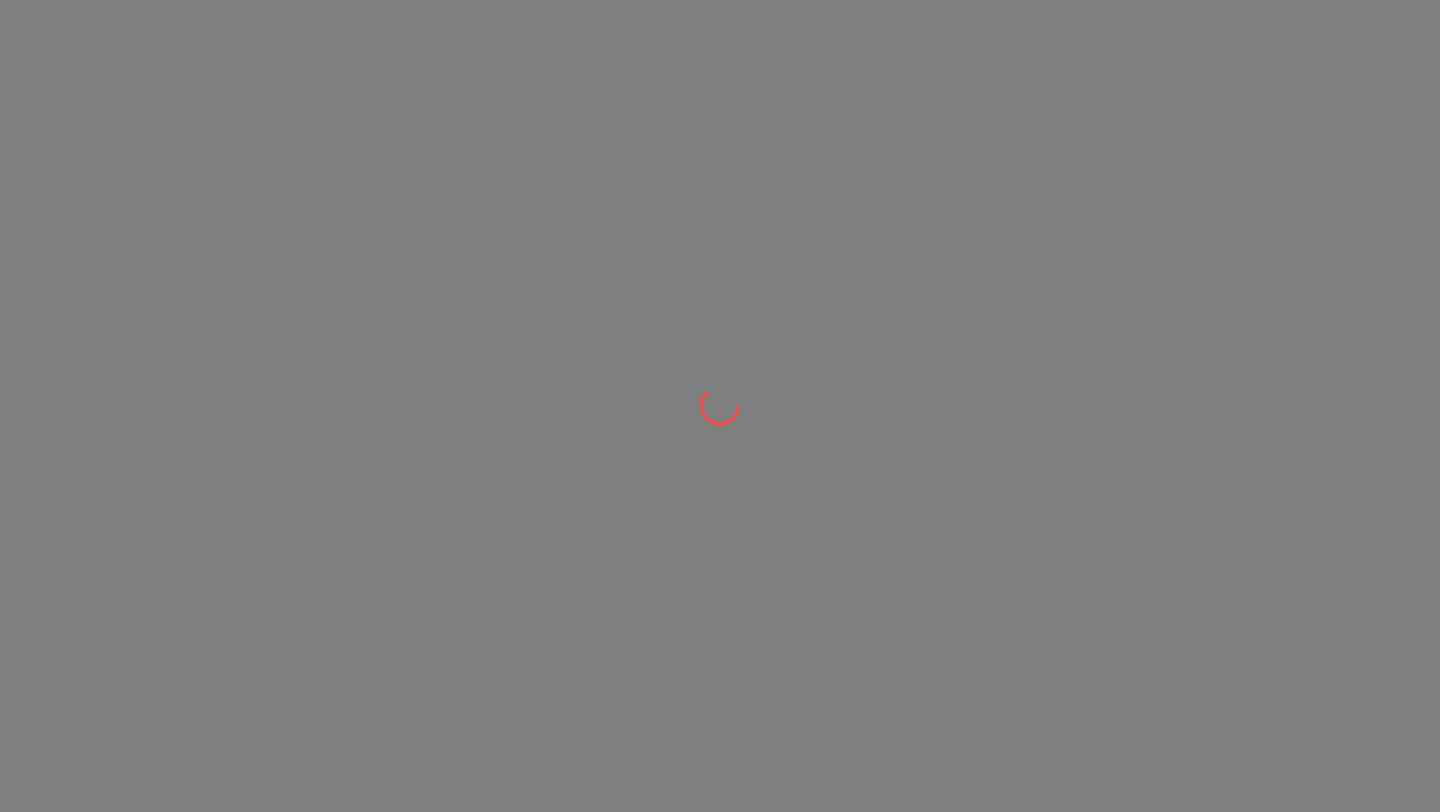 scroll, scrollTop: 0, scrollLeft: 0, axis: both 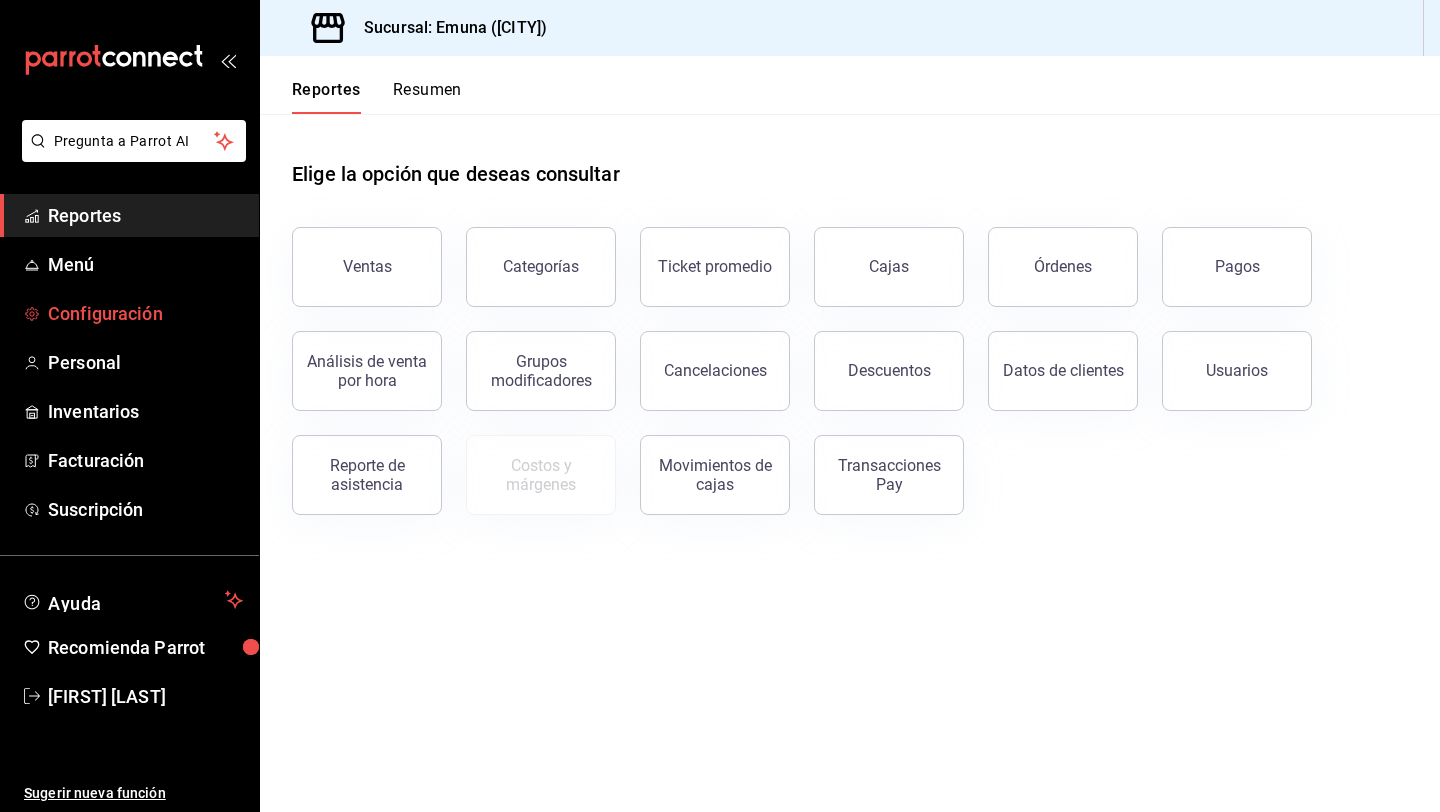 click on "Configuración" at bounding box center (145, 313) 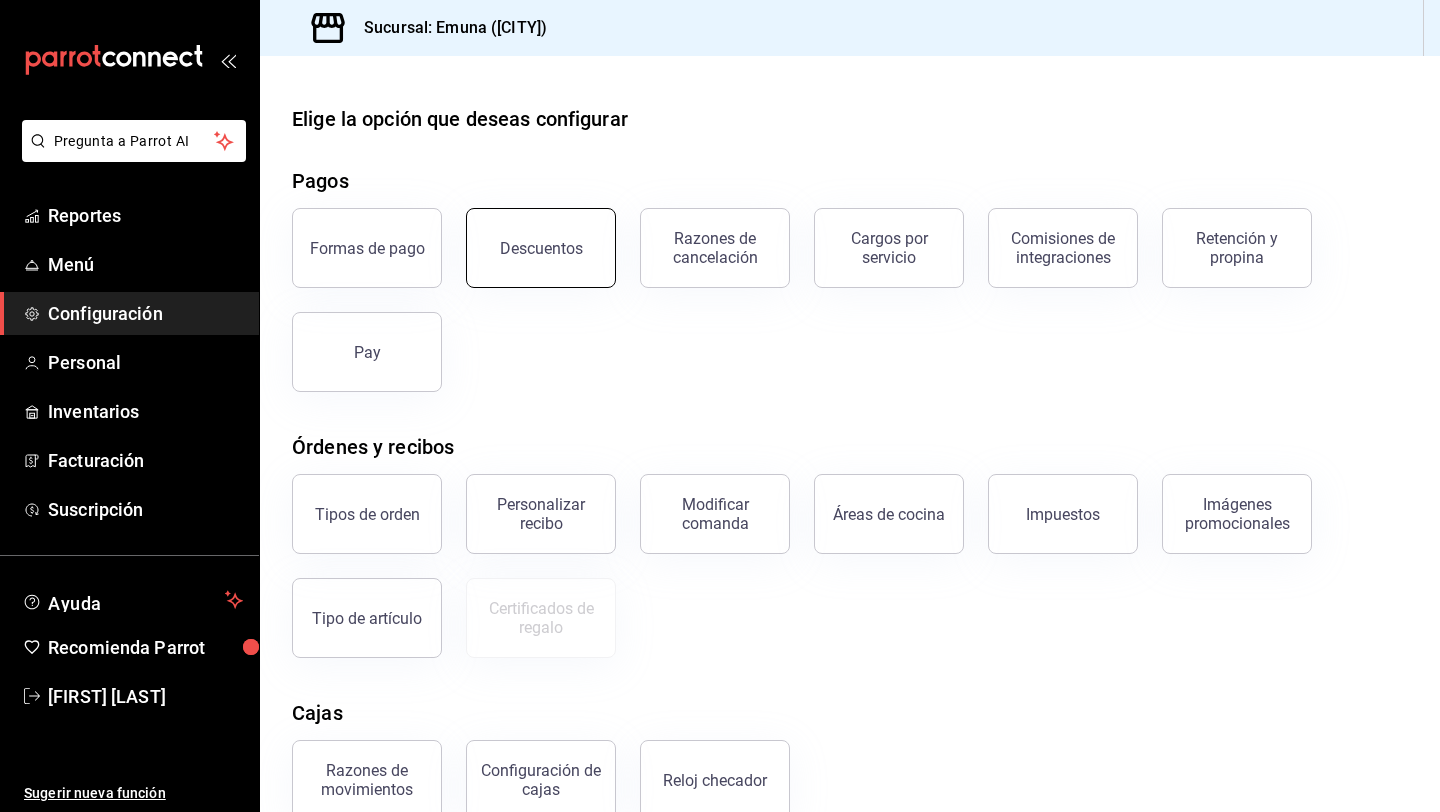 click on "Descuentos" at bounding box center [541, 248] 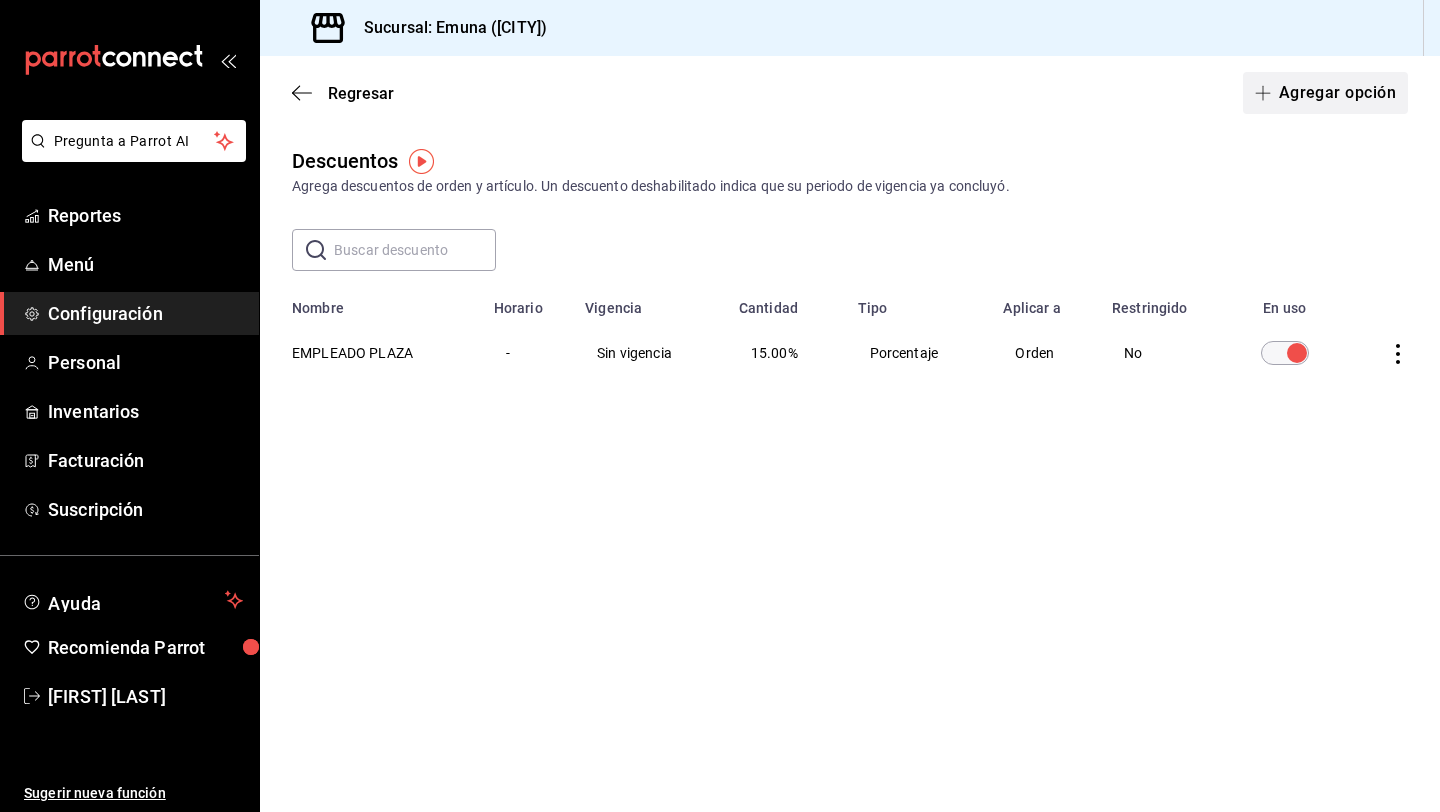 click on "Agregar opción" at bounding box center (1325, 93) 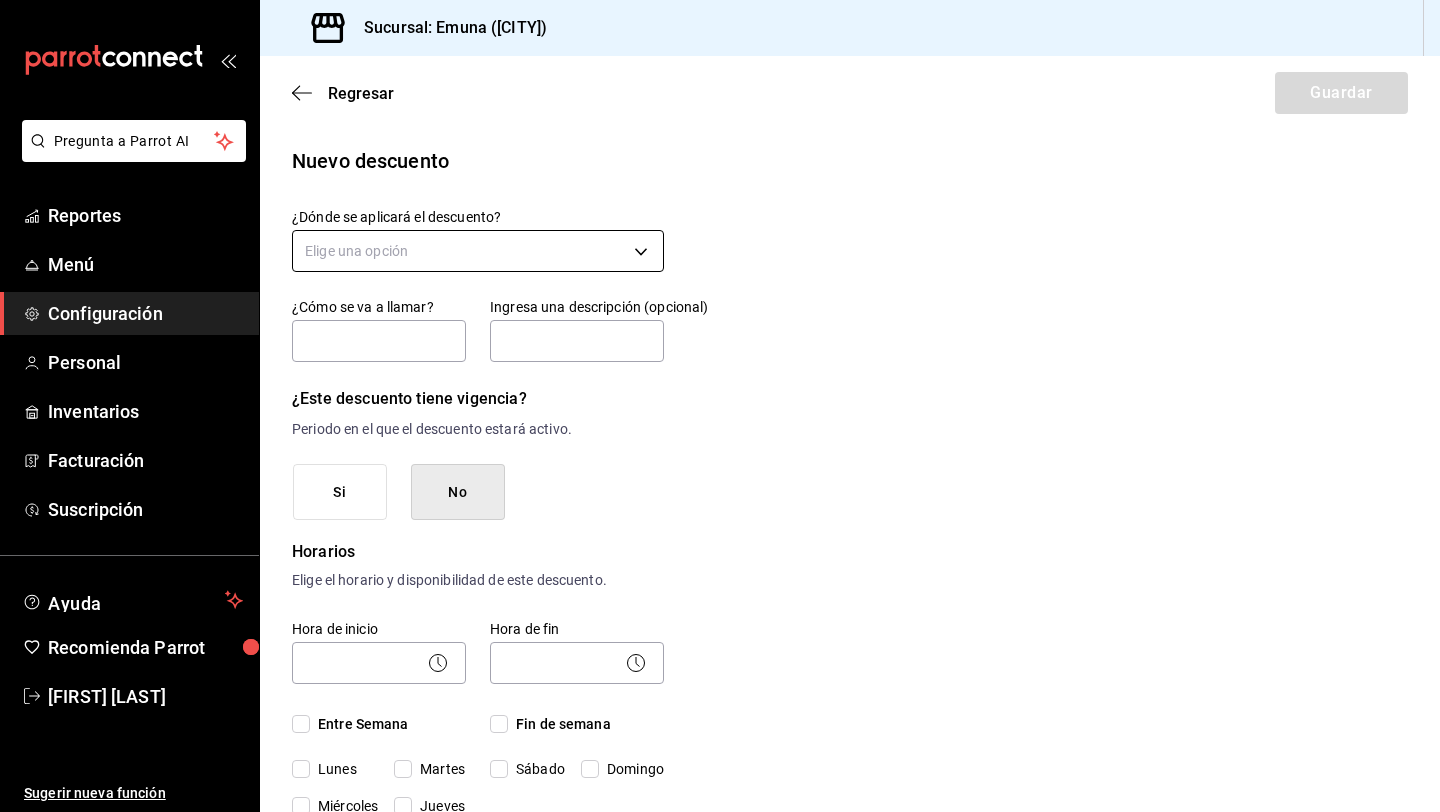 click on "Pregunta a Parrot AI Reportes   Menú   Configuración   Personal   Inventarios   Facturación   Suscripción   Ayuda Recomienda Parrot   [FIRST] [LAST]   Sugerir nueva función   Sucursal: Emuna ([CITY]) Regresar Guardar Nuevo descuento ¿Dónde se aplicará el descuento? Elige una opción ¿Cómo se va a llamar? Ingresa una descripción (opcional) ¿Este descuento tiene vigencia? Periodo en el que el descuento estará activo. Si No Horarios Elige el horario y disponibilidad de este descuento. Hora de inicio ​ Entre Semana Lunes Martes Miércoles Jueves Viernes Hora de fin ​ Fin de semana Sábado Domingo Agregar horario 1 de 5 horarios ¿Este descuento requiere un permiso especial para aplicarse? Solo los usuarios con el permiso de "Aplicar descuento" podrán usar este descuento en el Punto de Venta. Si No ¿Quieres que el usuario defina el valor del descuento en el Punto de Venta? Si No ¿Cómo se aplicará el descuento? Elige si el descuento será un porcentaje sobre el total o una cantidad fija. %" at bounding box center (720, 406) 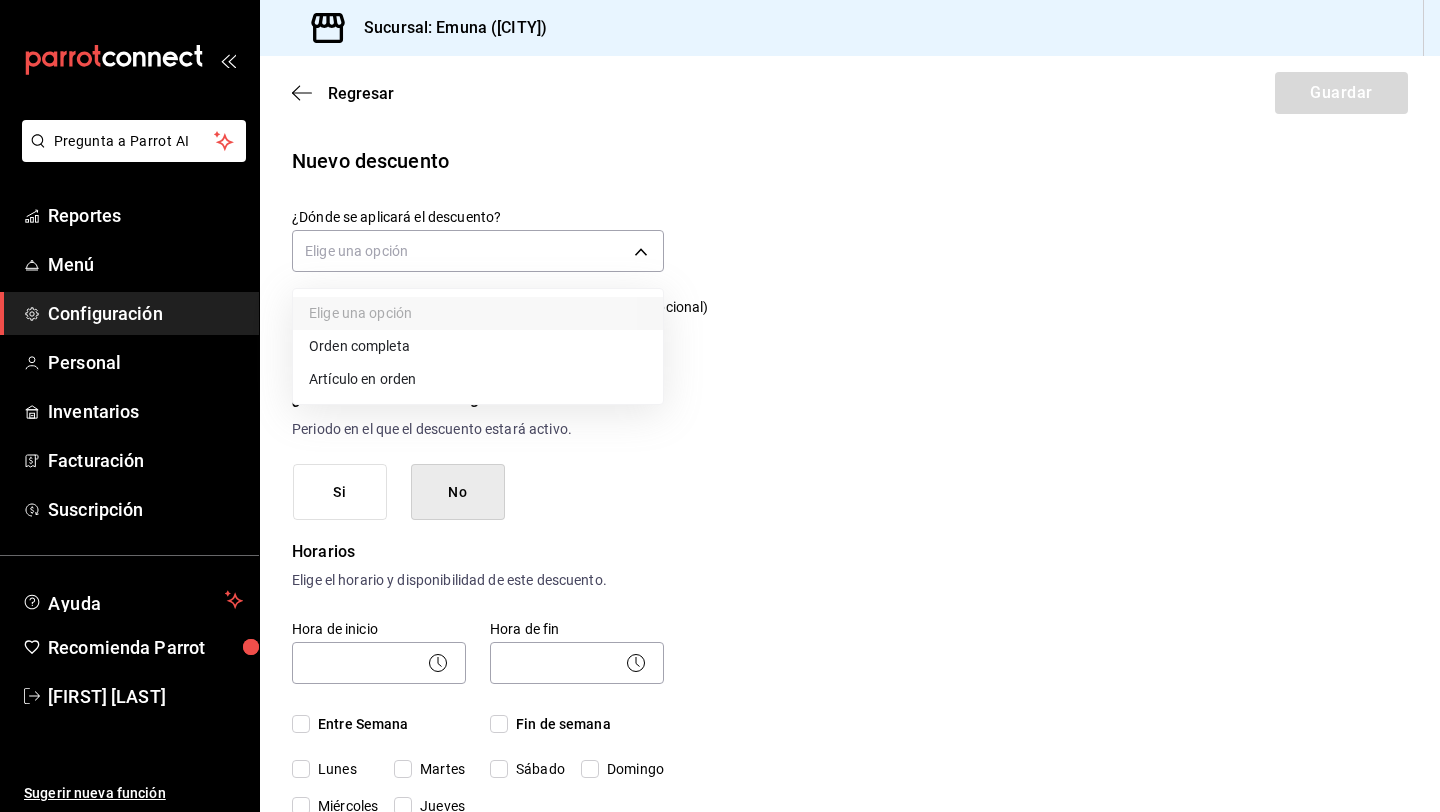 click on "Orden completa" at bounding box center [478, 346] 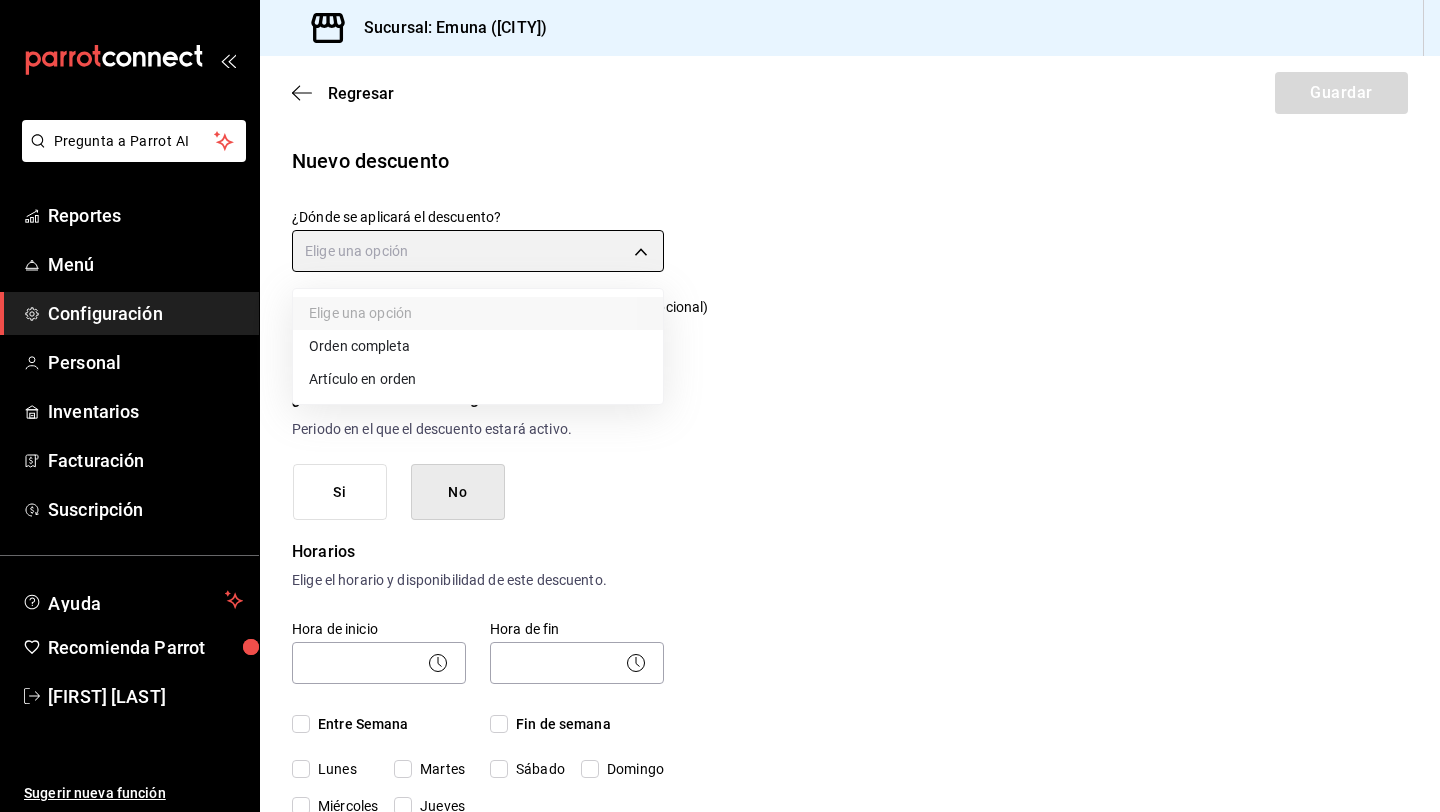 type on "ORDER" 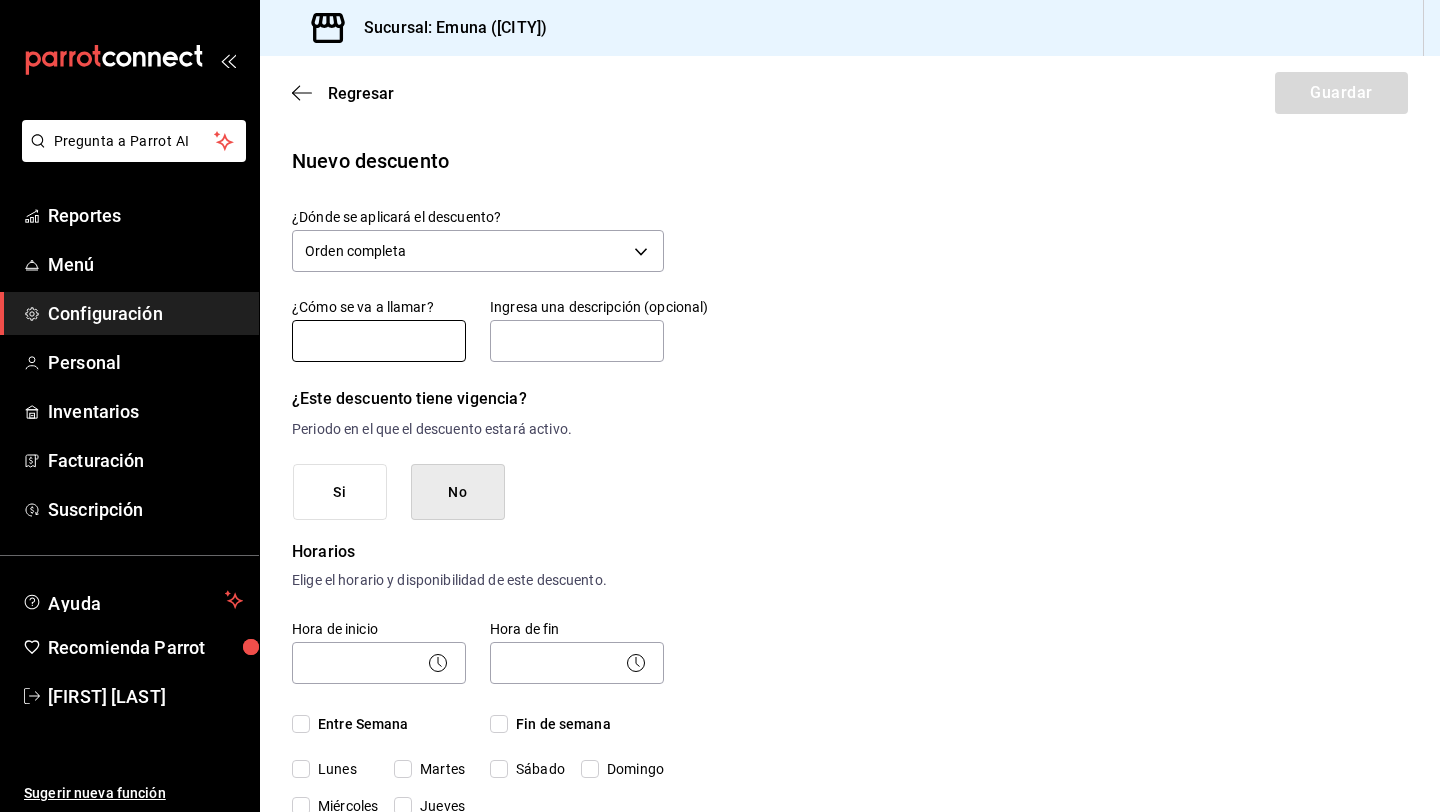 click at bounding box center [379, 341] 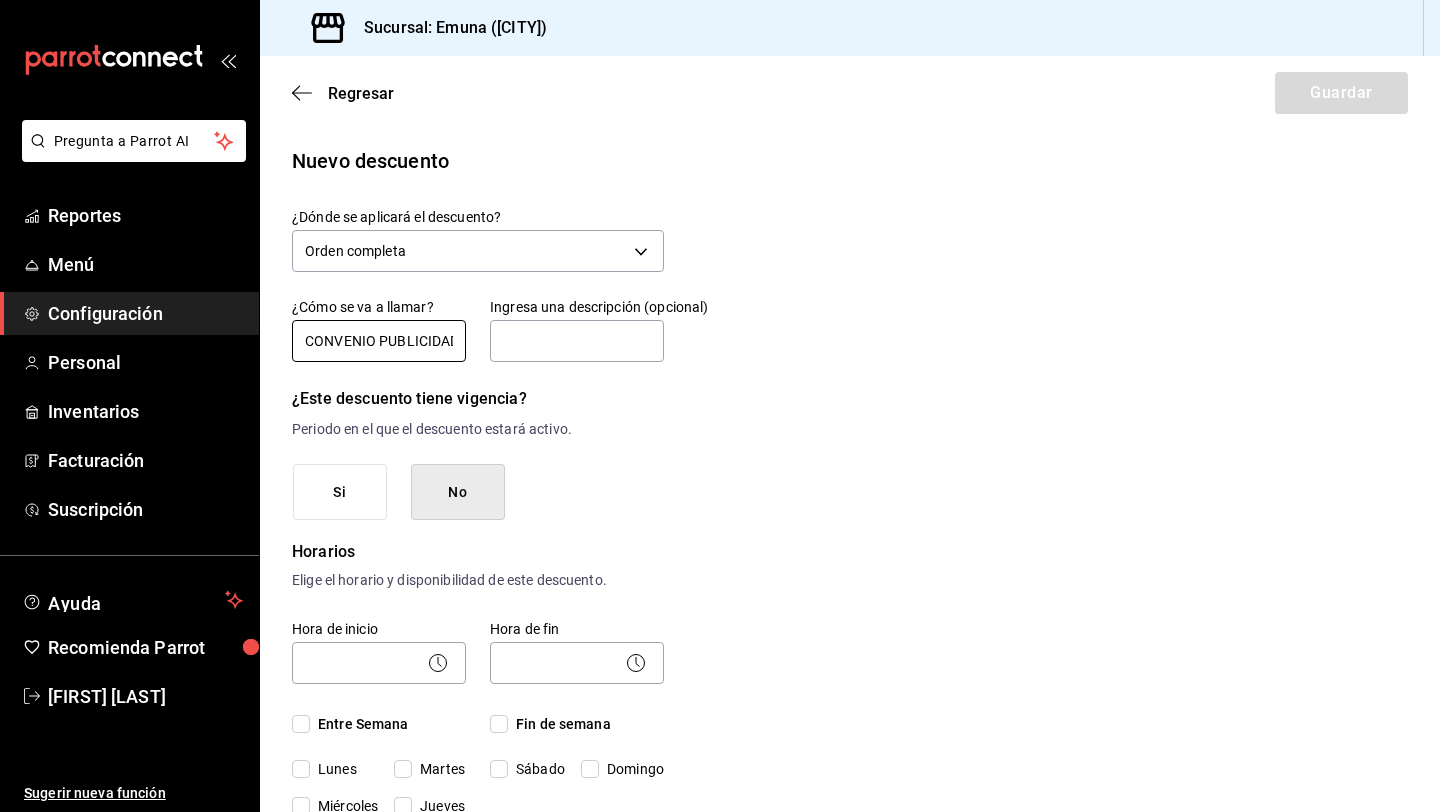 scroll, scrollTop: 0, scrollLeft: 5, axis: horizontal 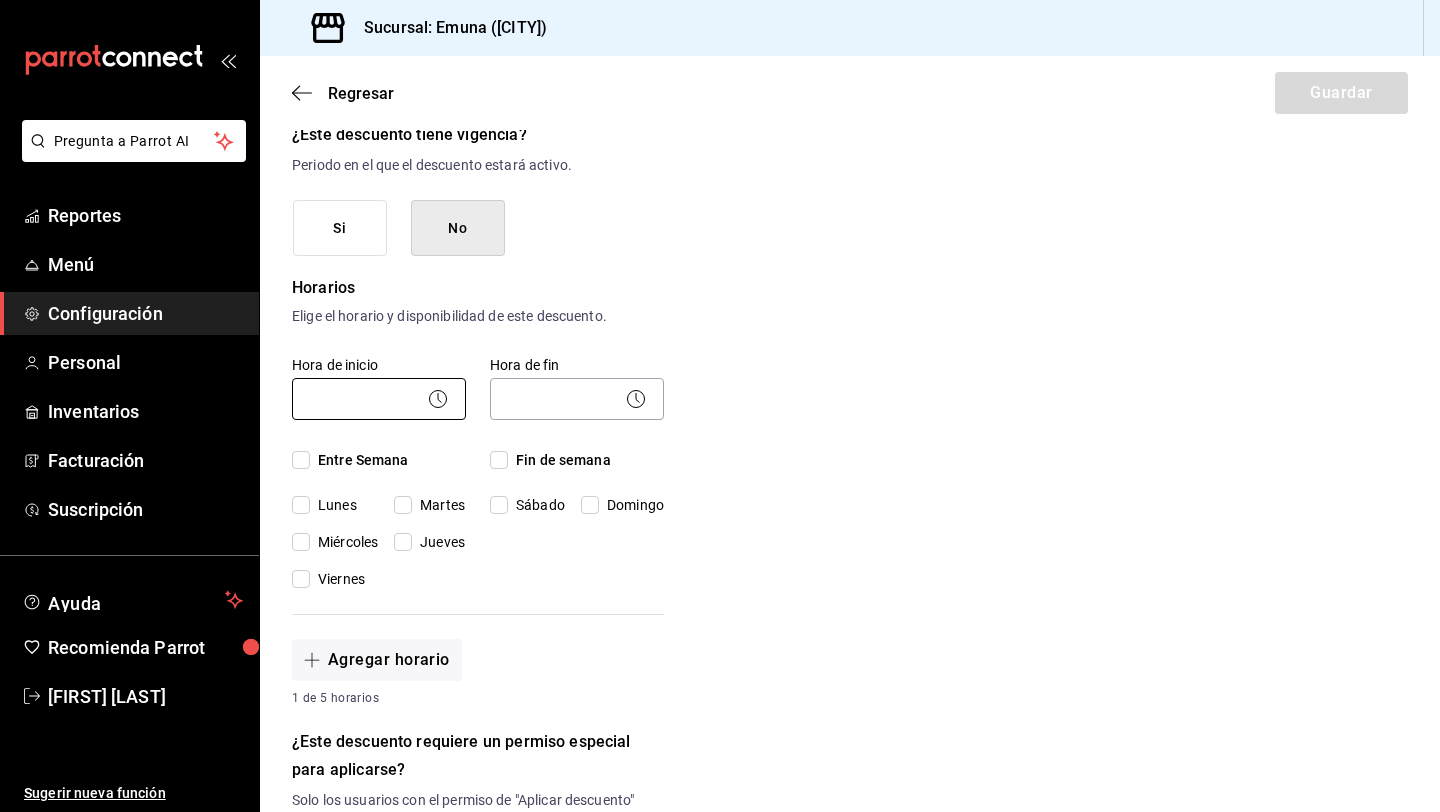 type on "CONVENIO PUBLICIDAD" 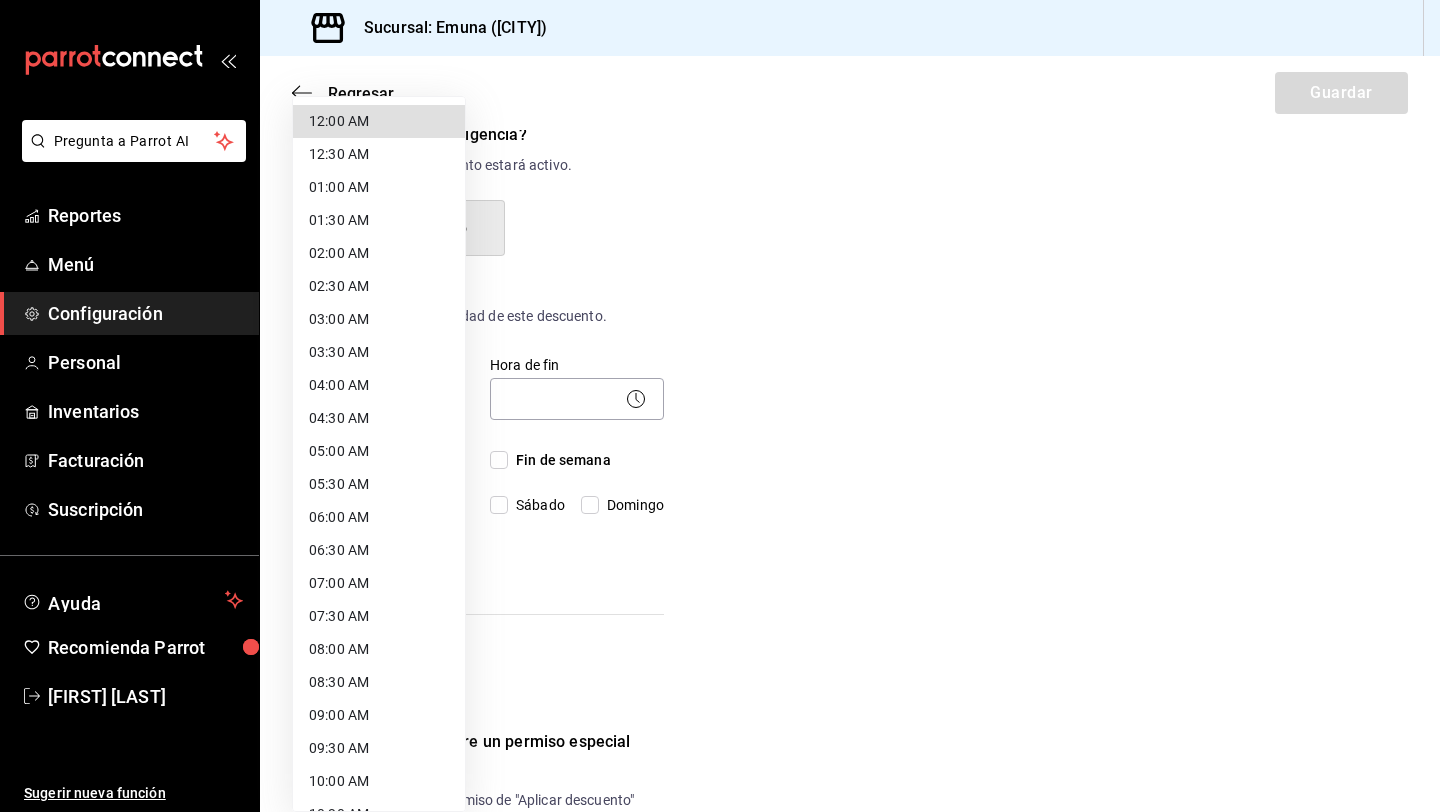 click on "Pregunta a Parrot AI Reportes   Menú   Configuración   Personal   Inventarios   Facturación   Suscripción   Ayuda Recomienda Parrot   [FIRST] [LAST]   Sugerir nueva función   Sucursal: Emuna ([CITY]) Regresar Guardar Nuevo descuento ¿Dónde se aplicará el descuento? Orden completa ORDER ¿Cómo se va a llamar? CONVENIO PUBLICIDAD Ingresa una descripción (opcional) ¿Este descuento tiene vigencia? Periodo en el que el descuento estará activo. Si No Horarios Elige el horario y disponibilidad de este descuento. Hora de inicio ​ Entre Semana Lunes Martes Miércoles Jueves Viernes Hora de fin ​ Fin de semana Sábado Domingo Agregar horario 1 de 5 horarios ¿Este descuento requiere un permiso especial para aplicarse? Solo los usuarios con el permiso de "Aplicar descuento" podrán usar este descuento en el Punto de Venta. Si No ¿Quieres que el usuario defina el valor del descuento en el Punto de Venta? Si No ¿Cómo se aplicará el descuento? Porcentaje Cantidad Porcentaje 0.00 % Porcentaje   Menú" at bounding box center [720, 406] 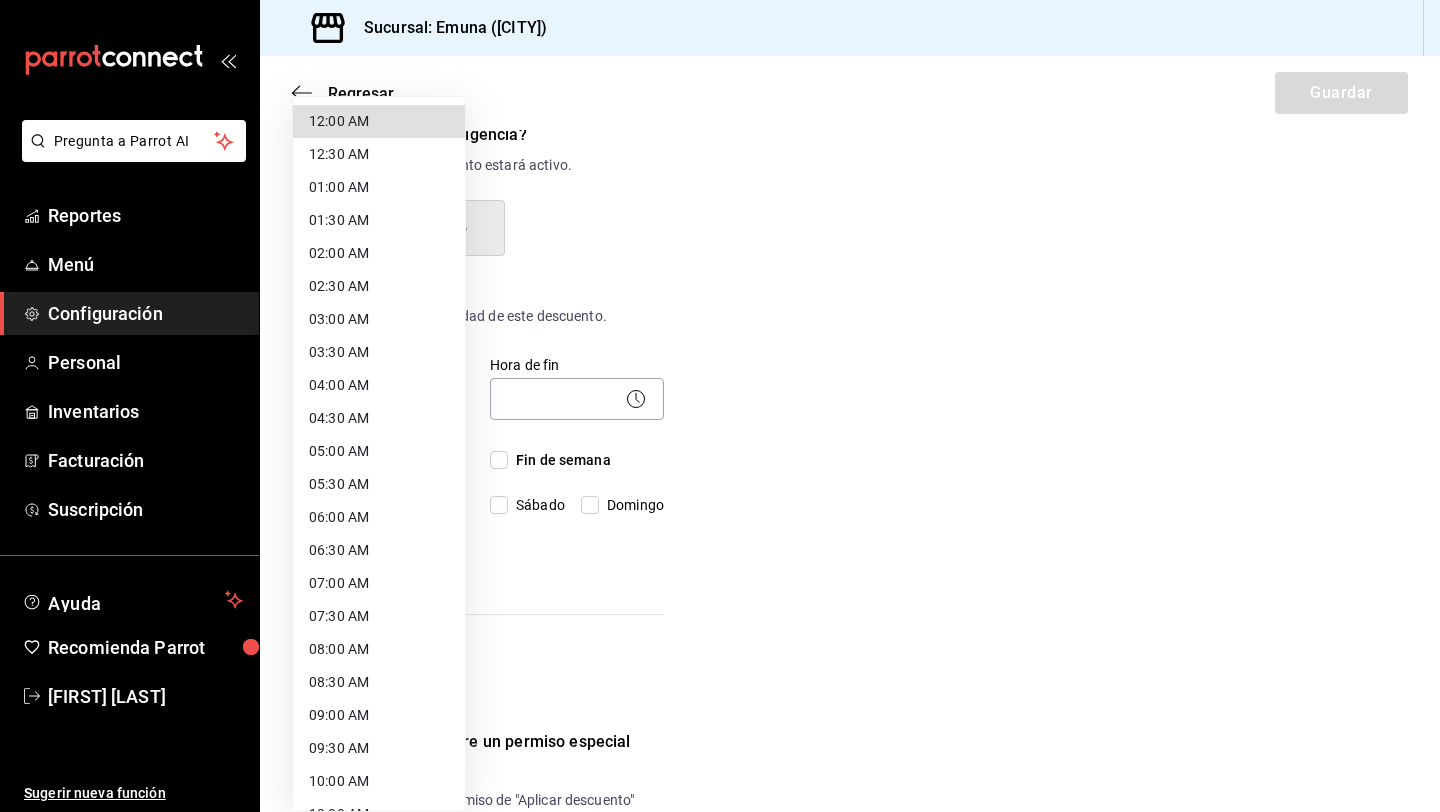 click on "12:00 AM" at bounding box center (379, 121) 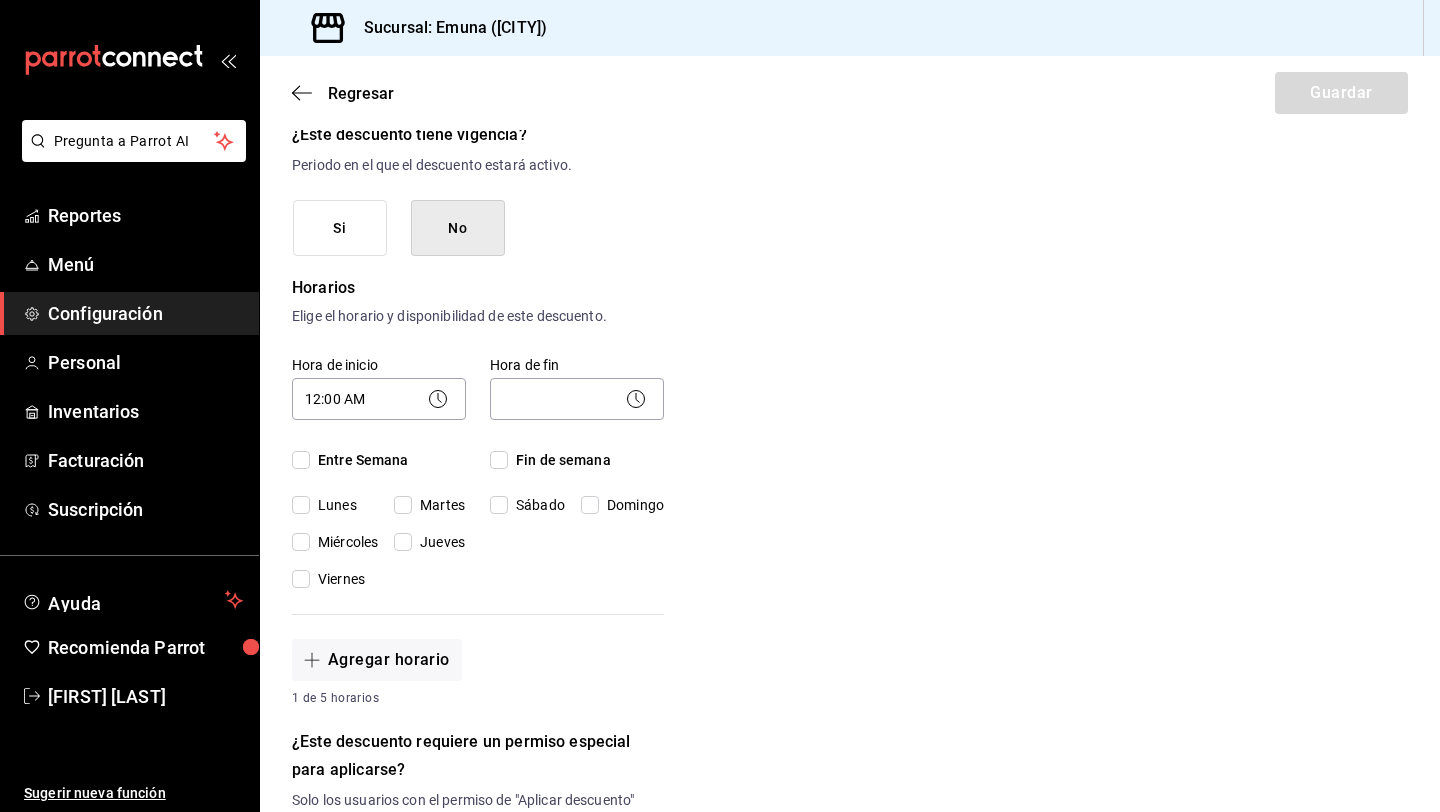 click 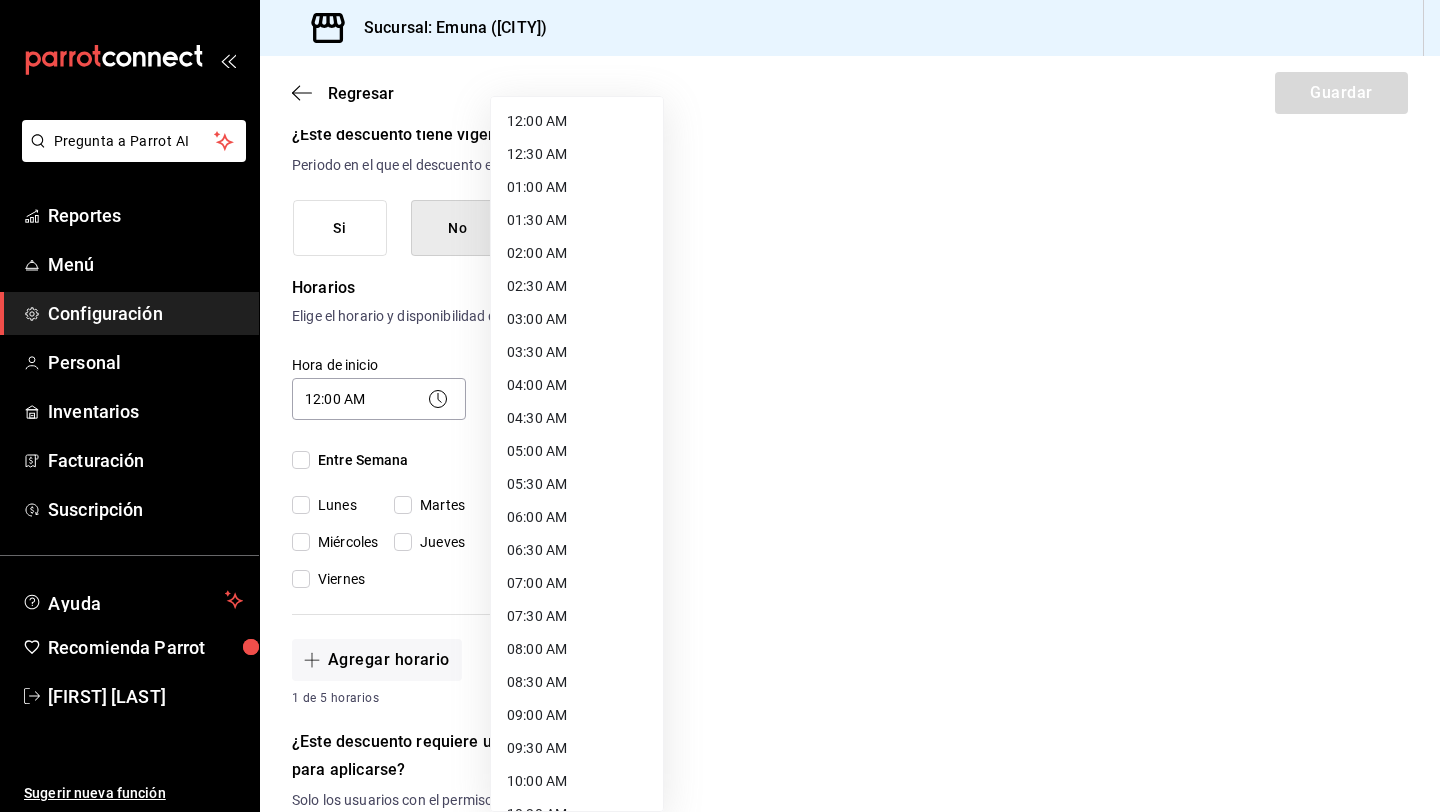 click on "Pregunta a Parrot AI Reportes   Menú   Configuración   Personal   Inventarios   Facturación   Suscripción   Ayuda Recomienda Parrot   [FIRST] [LAST]   Sugerir nueva función   Sucursal: Emuna ([CITY]) Regresar Guardar Nuevo descuento ¿Dónde se aplicará el descuento? Orden completa ORDER ¿Cómo se va a llamar? CONVENIO PUBLICIDAD Ingresa una descripción (opcional) ¿Este descuento tiene vigencia? Periodo en el que el descuento estará activo. Si No Horarios Elige el horario y disponibilidad de este descuento. Hora de inicio 12:00 AM 00:00 Entre Semana Lunes Martes Miércoles Jueves Viernes Hora de fin ​ Fin de semana Sábado Domingo Agregar horario 1 de 5 horarios ¿Este descuento requiere un permiso especial para aplicarse? Solo los usuarios con el permiso de "Aplicar descuento" podrán usar este descuento en el Punto de Venta. Si No ¿Quieres que el usuario defina el valor del descuento en el Punto de Venta? Si No ¿Cómo se aplicará el descuento? Porcentaje Cantidad Porcentaje 0.00 %   Menú" at bounding box center [720, 406] 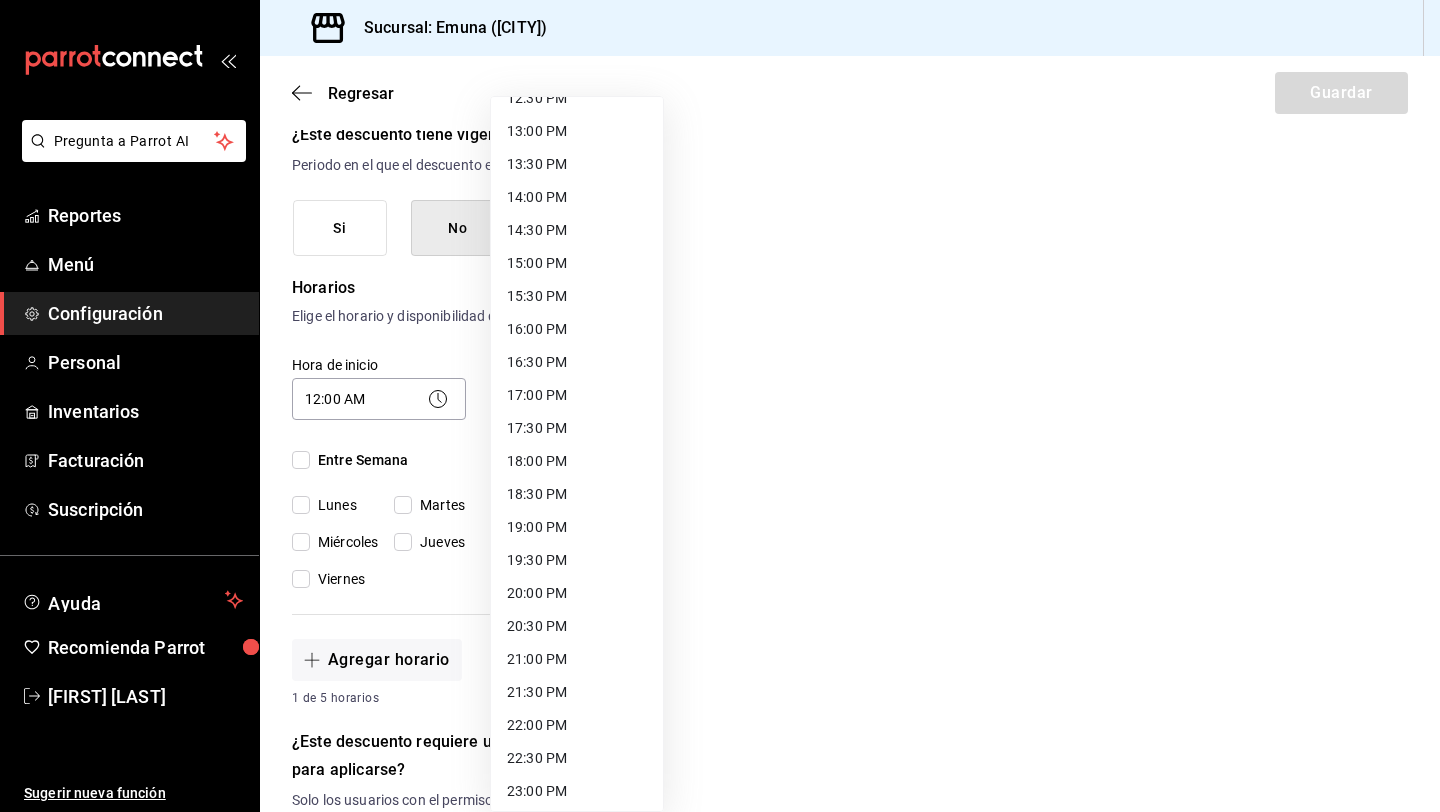 scroll, scrollTop: 919, scrollLeft: 0, axis: vertical 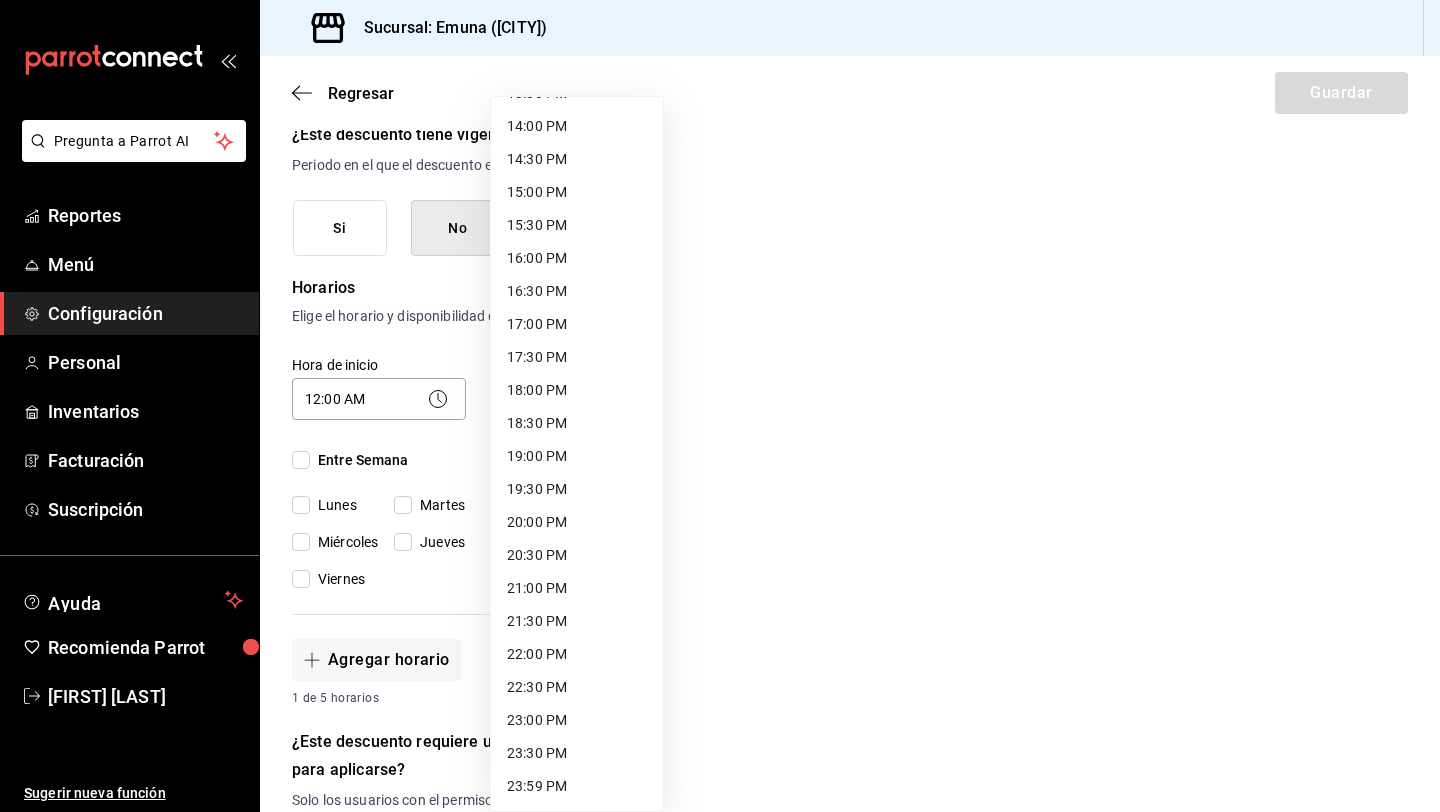 click on "23:59 PM" at bounding box center [577, 786] 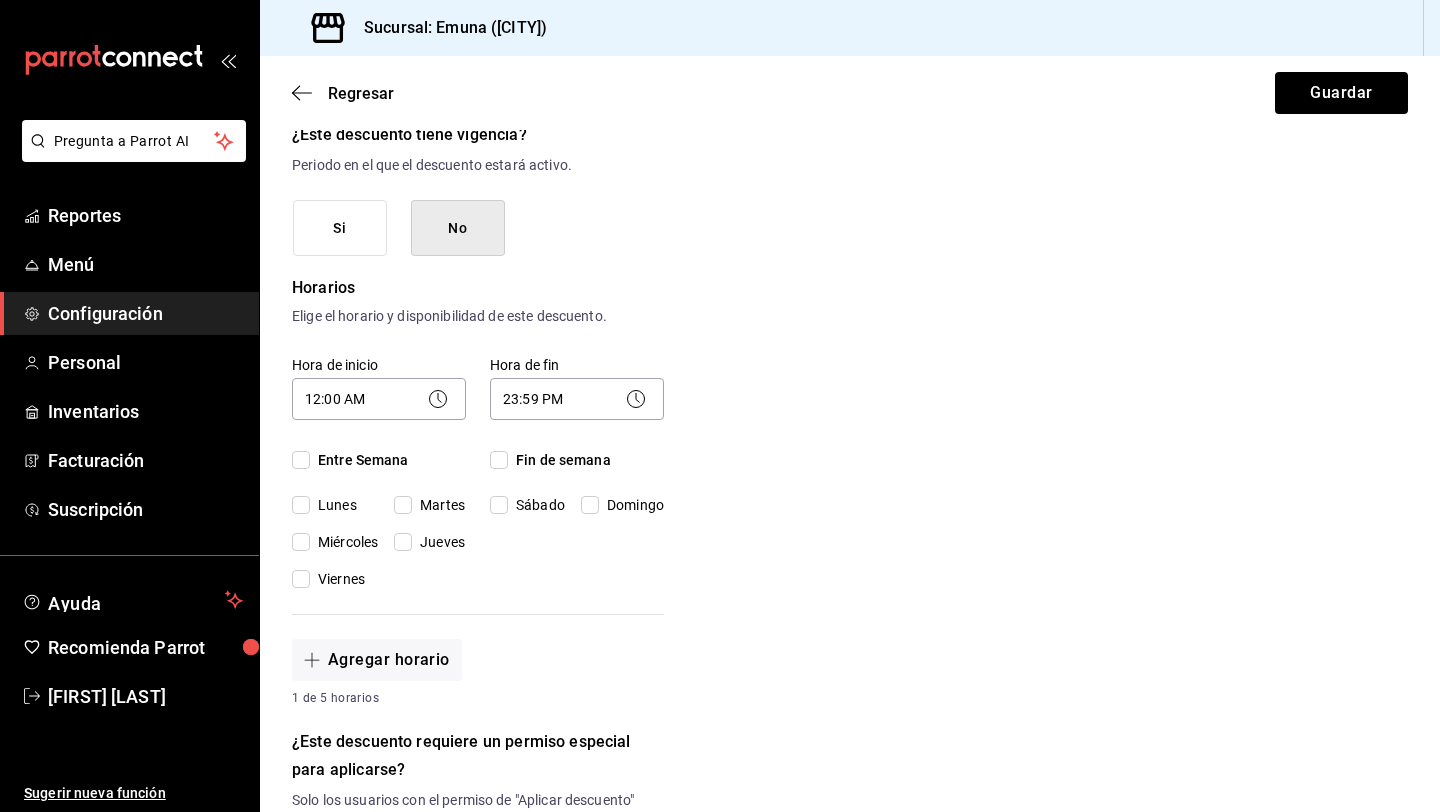 click on "Entre Semana" at bounding box center (301, 460) 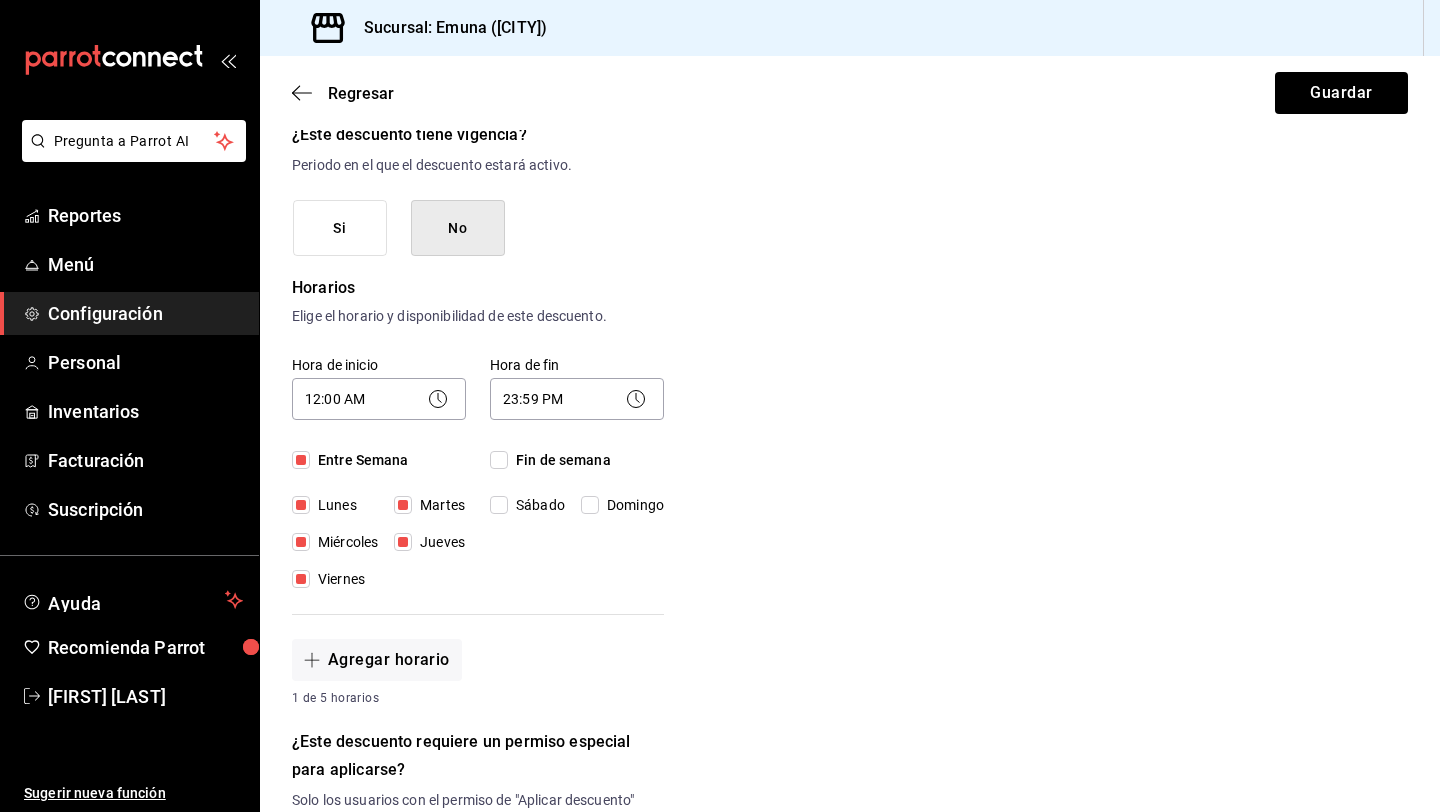 click on "Fin de semana" at bounding box center (499, 460) 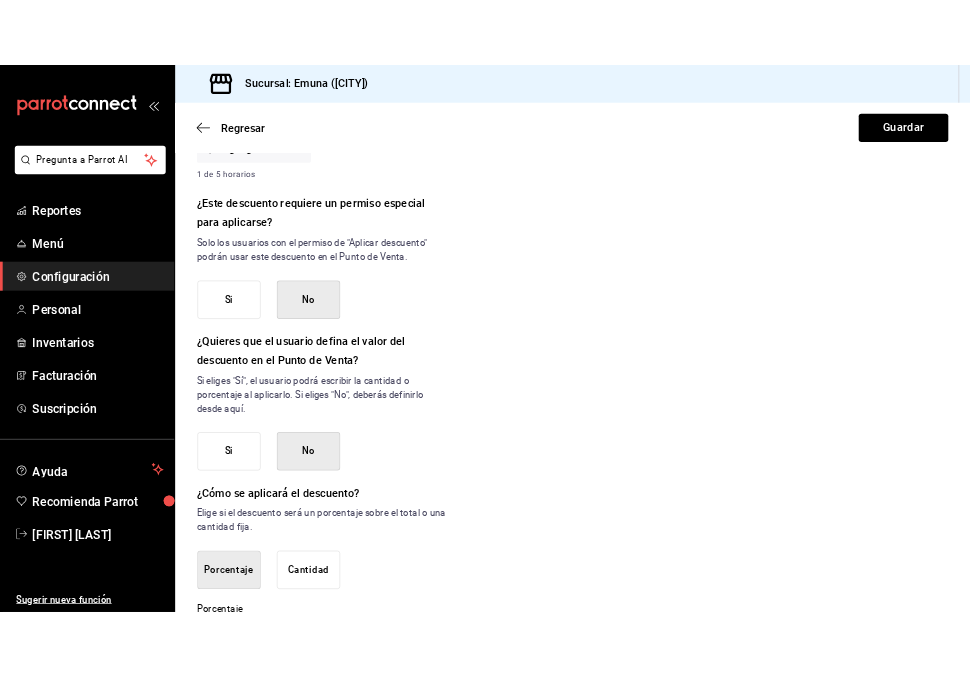 scroll, scrollTop: 882, scrollLeft: 0, axis: vertical 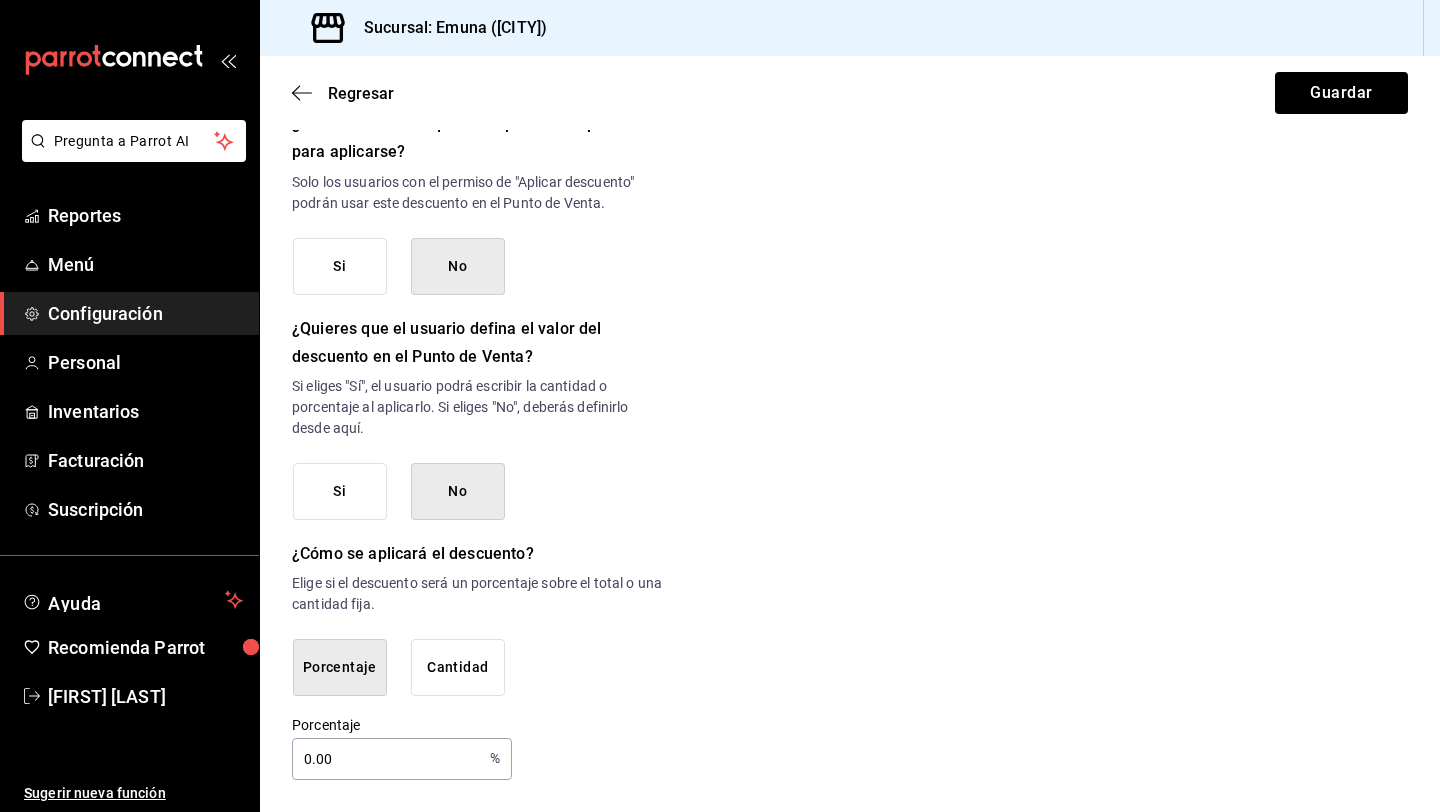 click on "0.00" at bounding box center [387, 759] 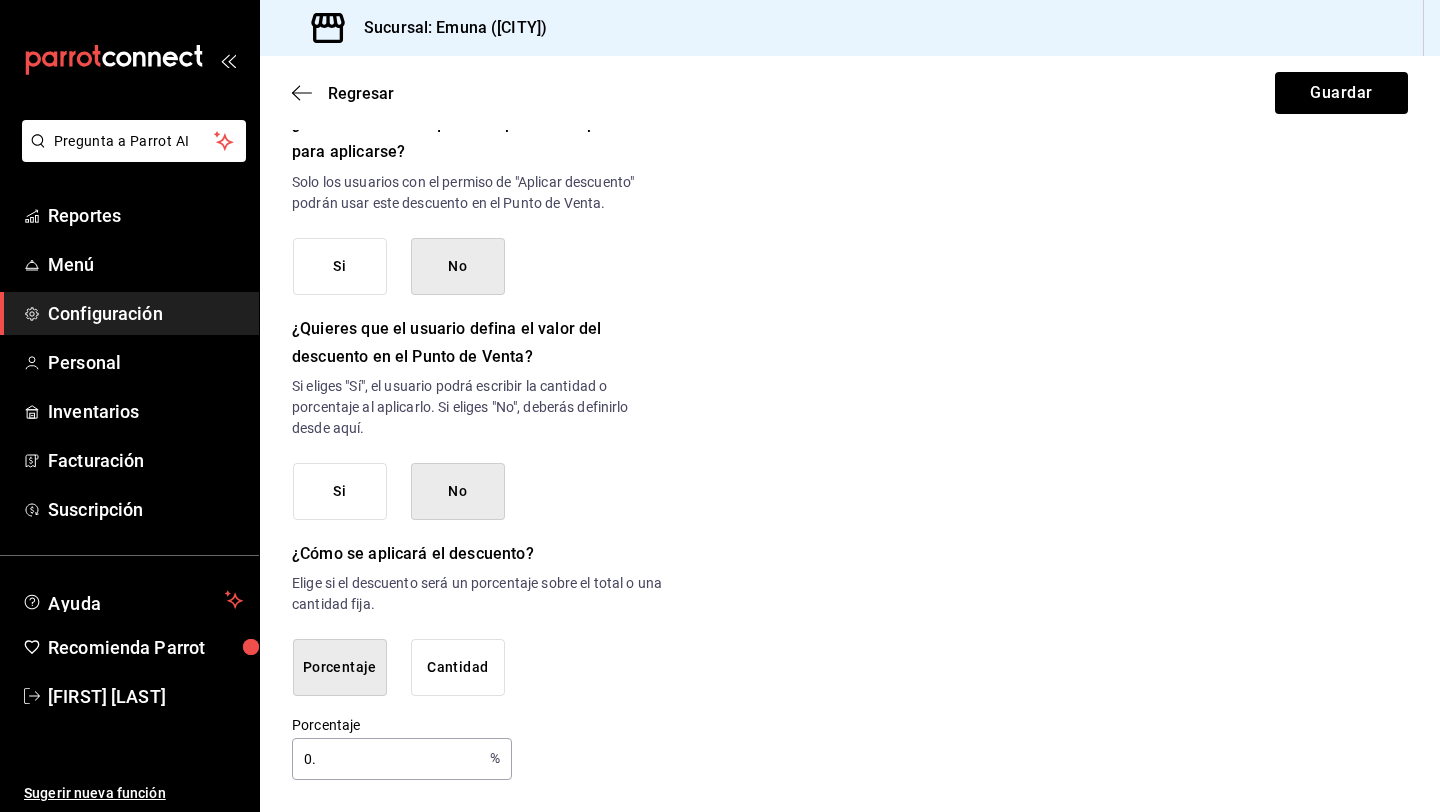 type on "0" 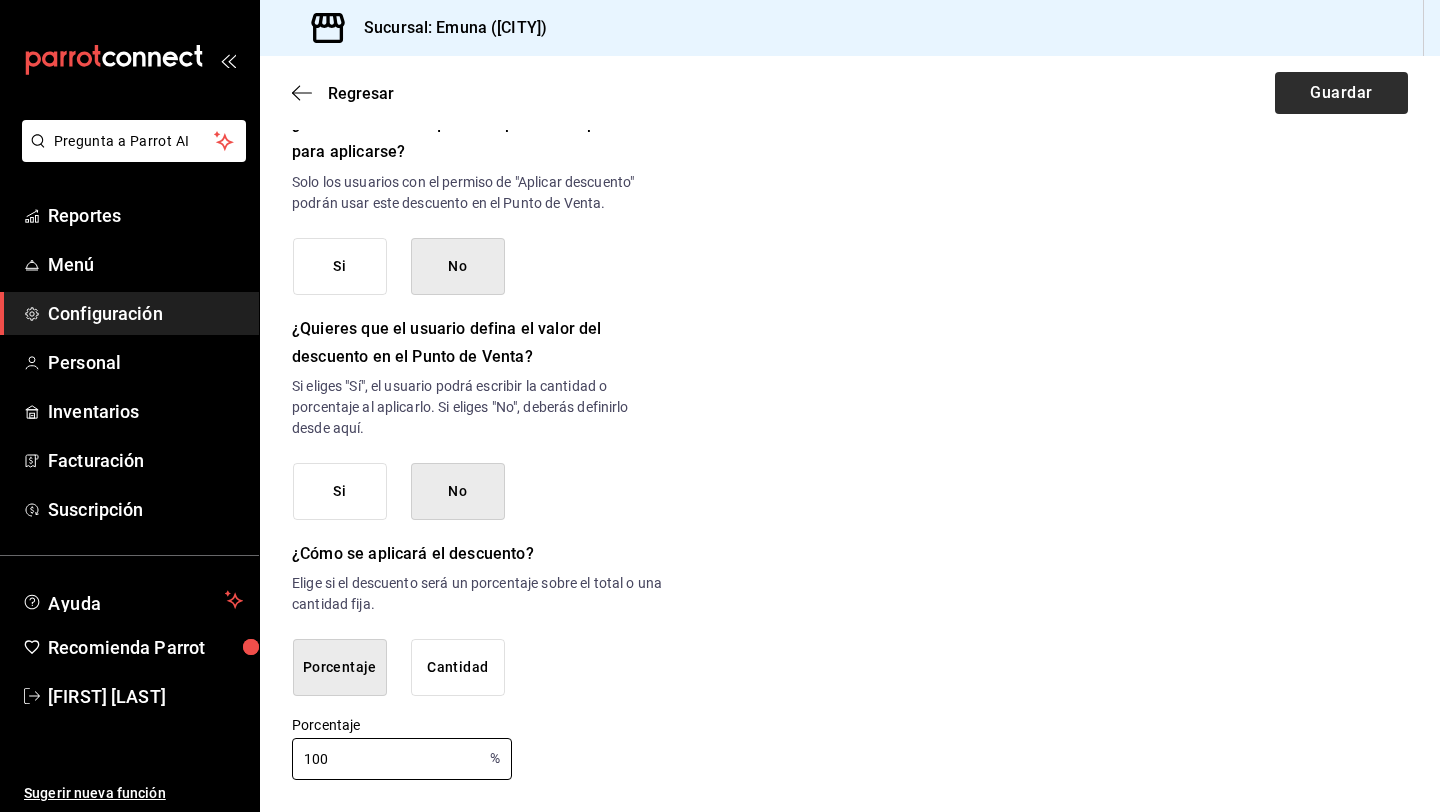 type on "100" 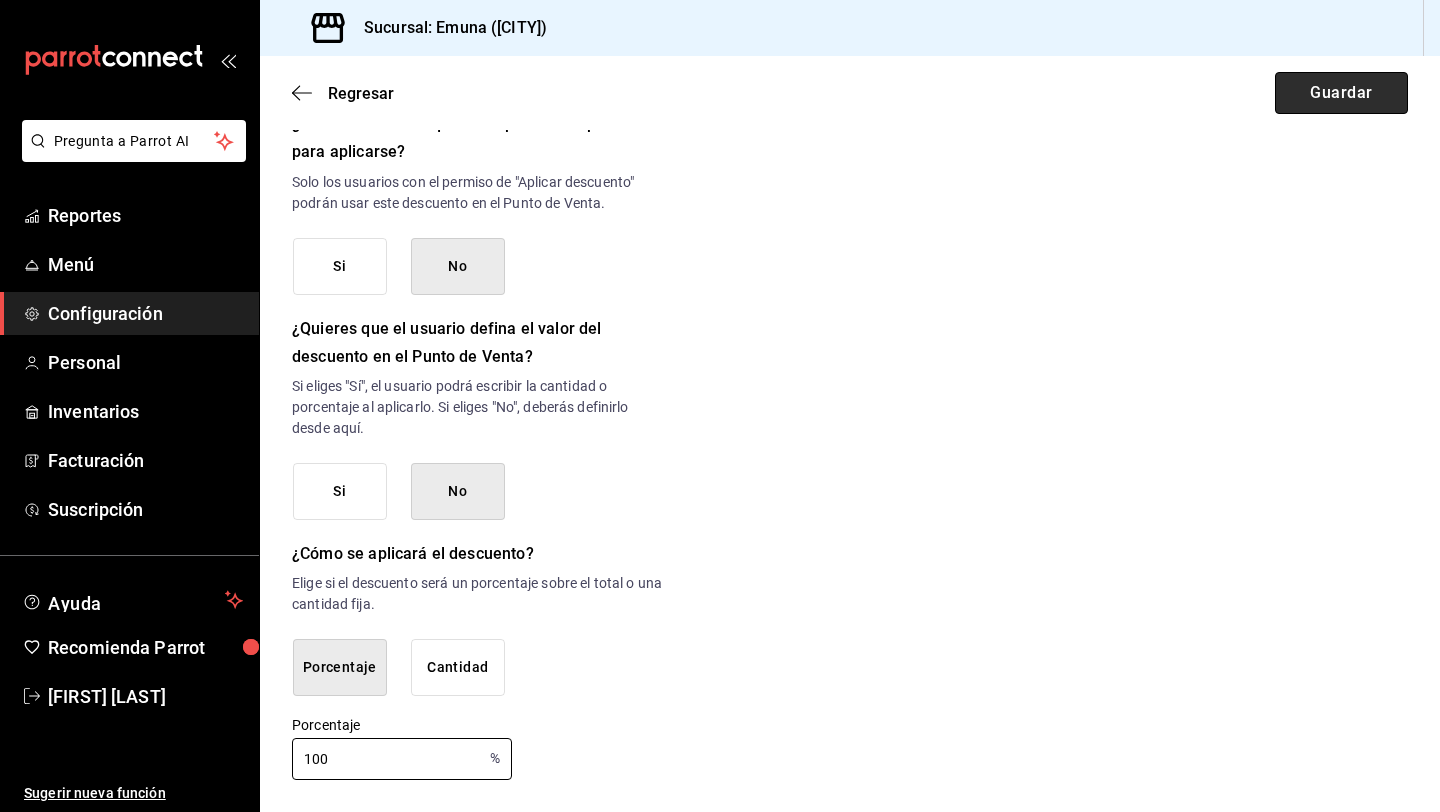 click on "Guardar" at bounding box center (1341, 93) 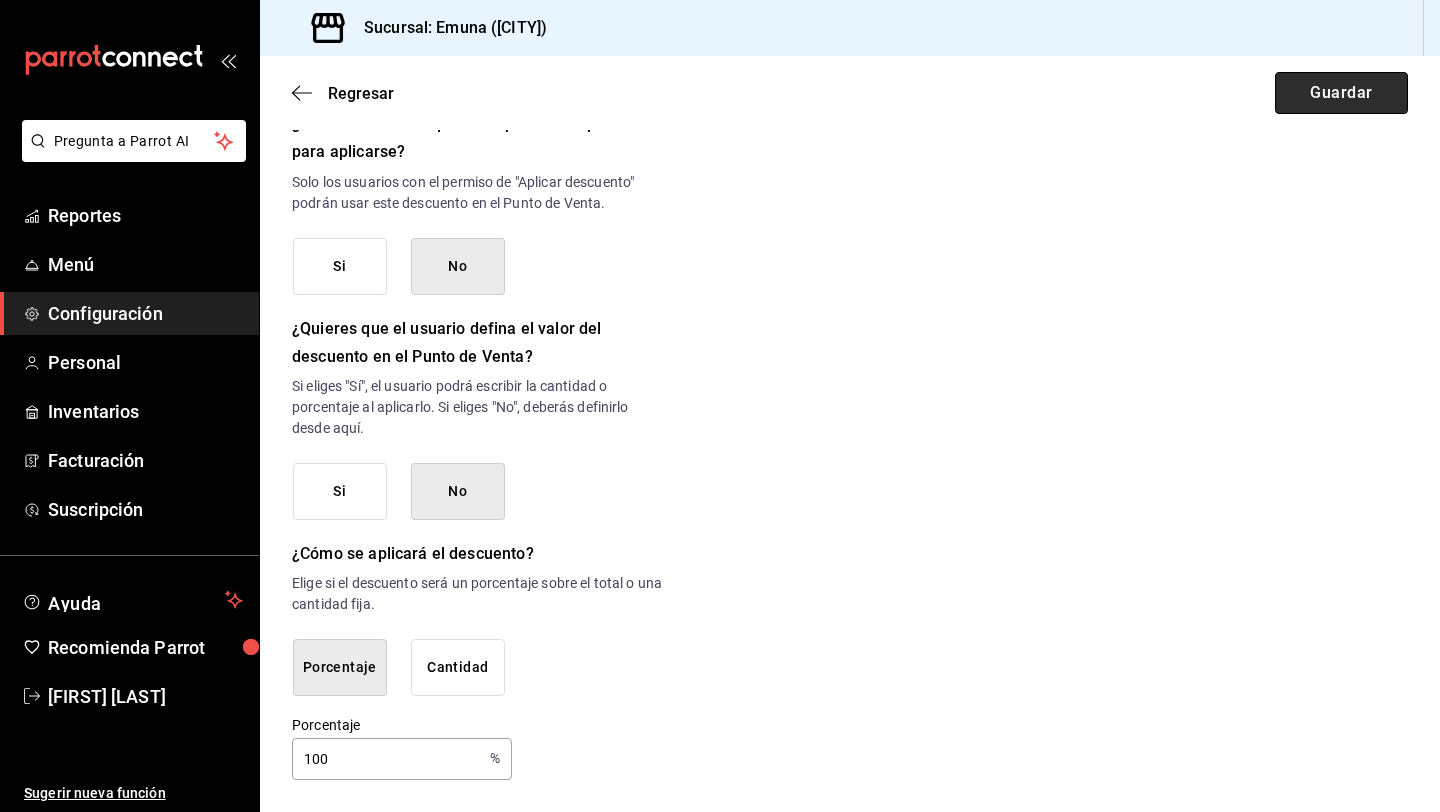 click on "Guardar" at bounding box center [1341, 93] 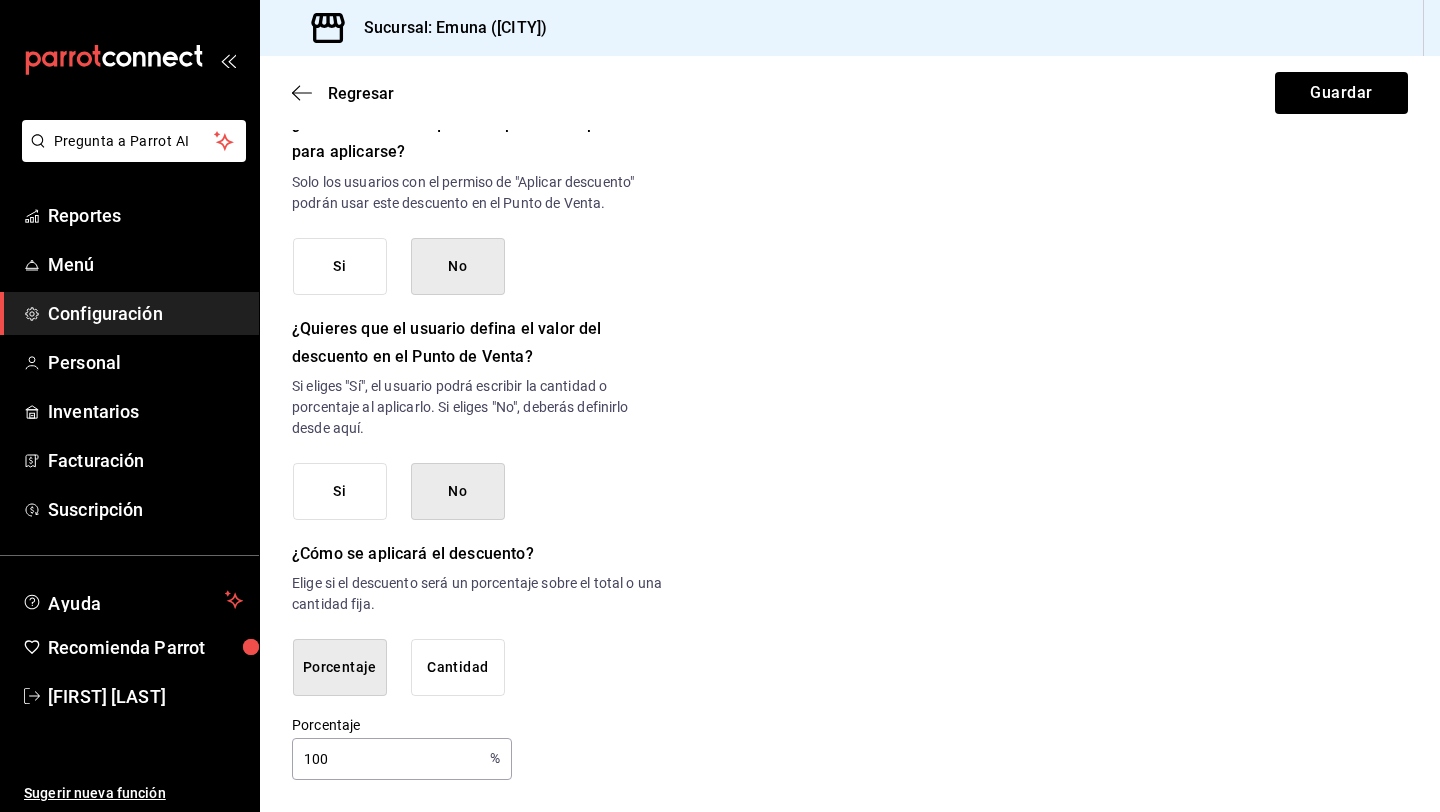 click on "Cantidad" at bounding box center [458, 667] 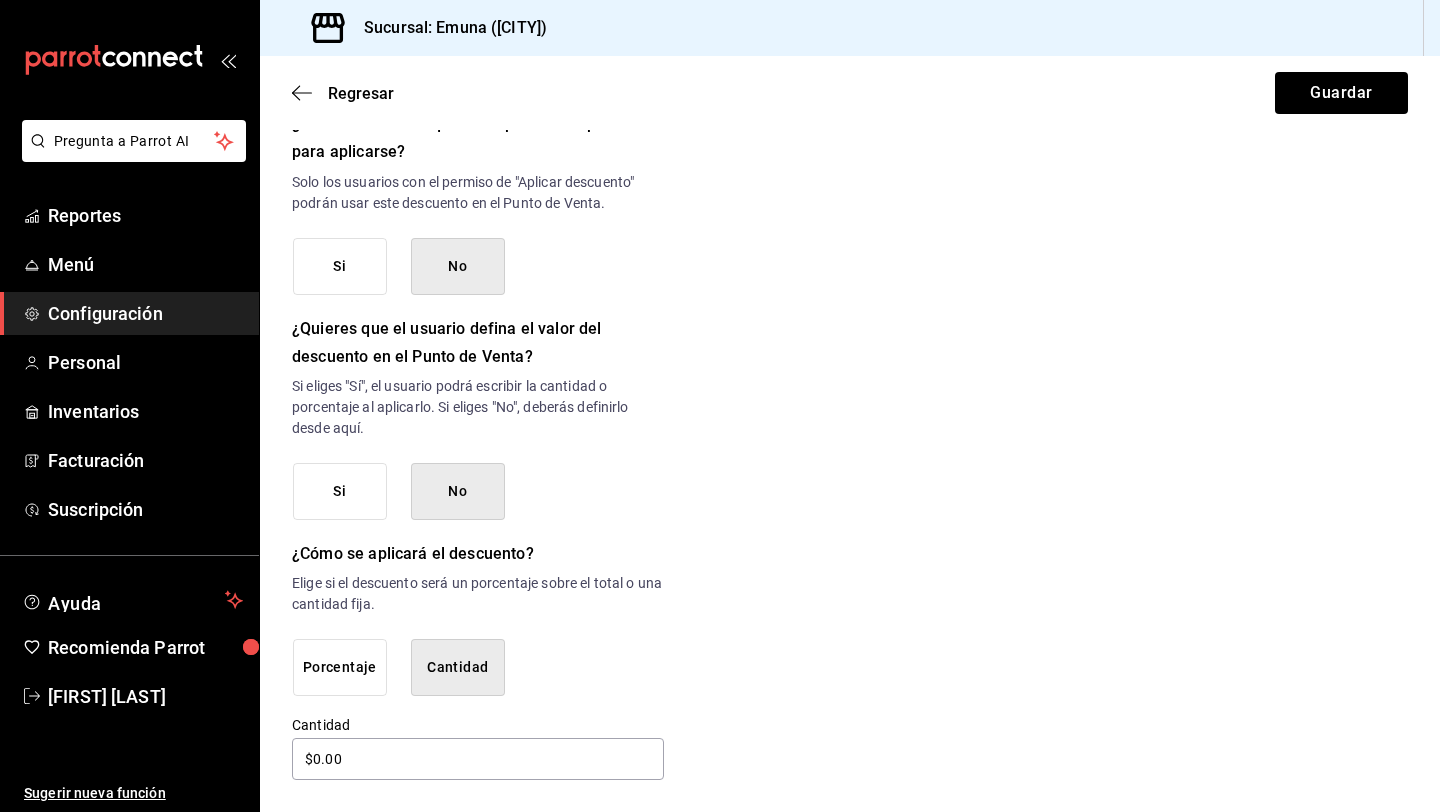 click on "Porcentaje" at bounding box center [340, 667] 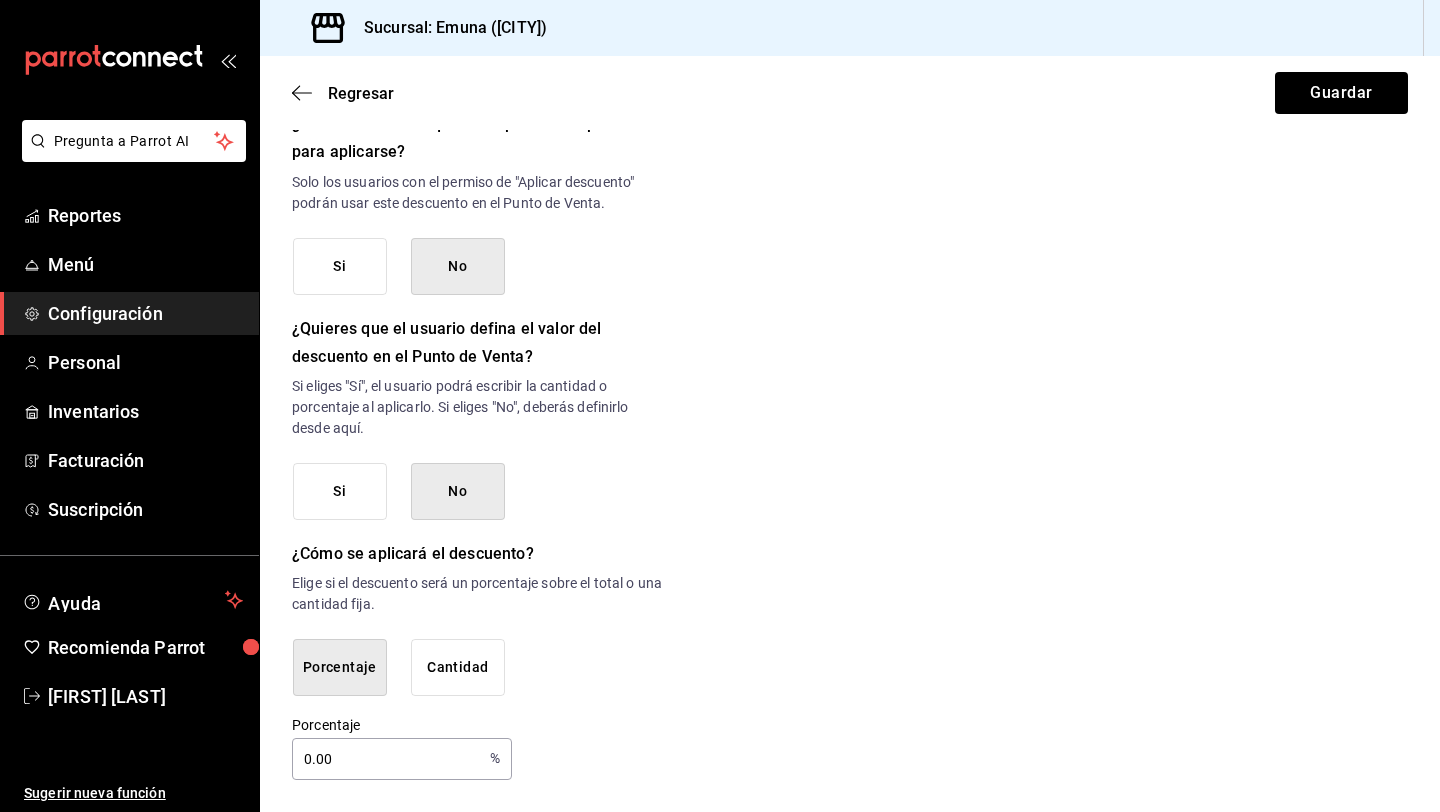 click on "Regresar Guardar Nuevo descuento ¿Dónde se aplicará el descuento? Orden completa ORDER ¿Cómo se va a llamar? CONVENIO PUBLICIDAD Ingresa una descripción (opcional) ¿Este descuento tiene vigencia? Periodo en el que el descuento estará activo. Si No Horarios Elige el horario y disponibilidad de este descuento. Hora de inicio 12:00 AM 00:00 Entre Semana Lunes Martes Miércoles Jueves Viernes Hora de fin 23:59 PM 23:59 Fin de semana Sábado Domingo Agregar horario 1 de 5 horarios ¿Este descuento requiere un permiso especial para aplicarse? Solo los usuarios con el permiso de "Aplicar descuento" podrán usar este descuento en el Punto de Venta. Si No ¿Quieres que el usuario defina el valor del descuento en el Punto de Venta? Si eliges "Sí", el usuario podrá escribir la cantidad o porcentaje al aplicarlo. Si eliges "No", deberás definirlo desde aquí. Si No ¿Cómo se aplicará el descuento? Elige si el descuento será un porcentaje sobre el total o una cantidad fija. Porcentaje Cantidad Porcentaje %" at bounding box center [850, -7] 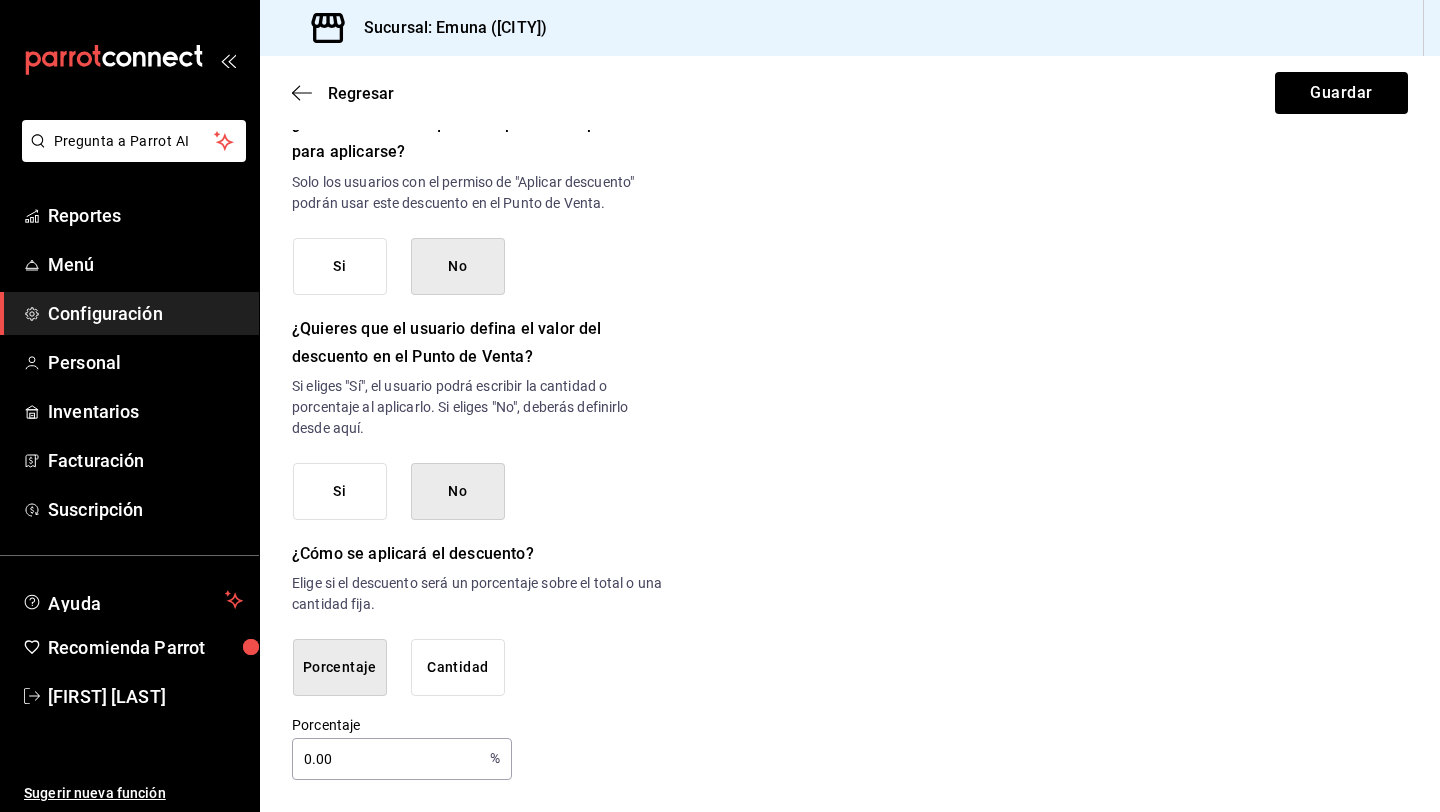 click on "0.00" at bounding box center (387, 759) 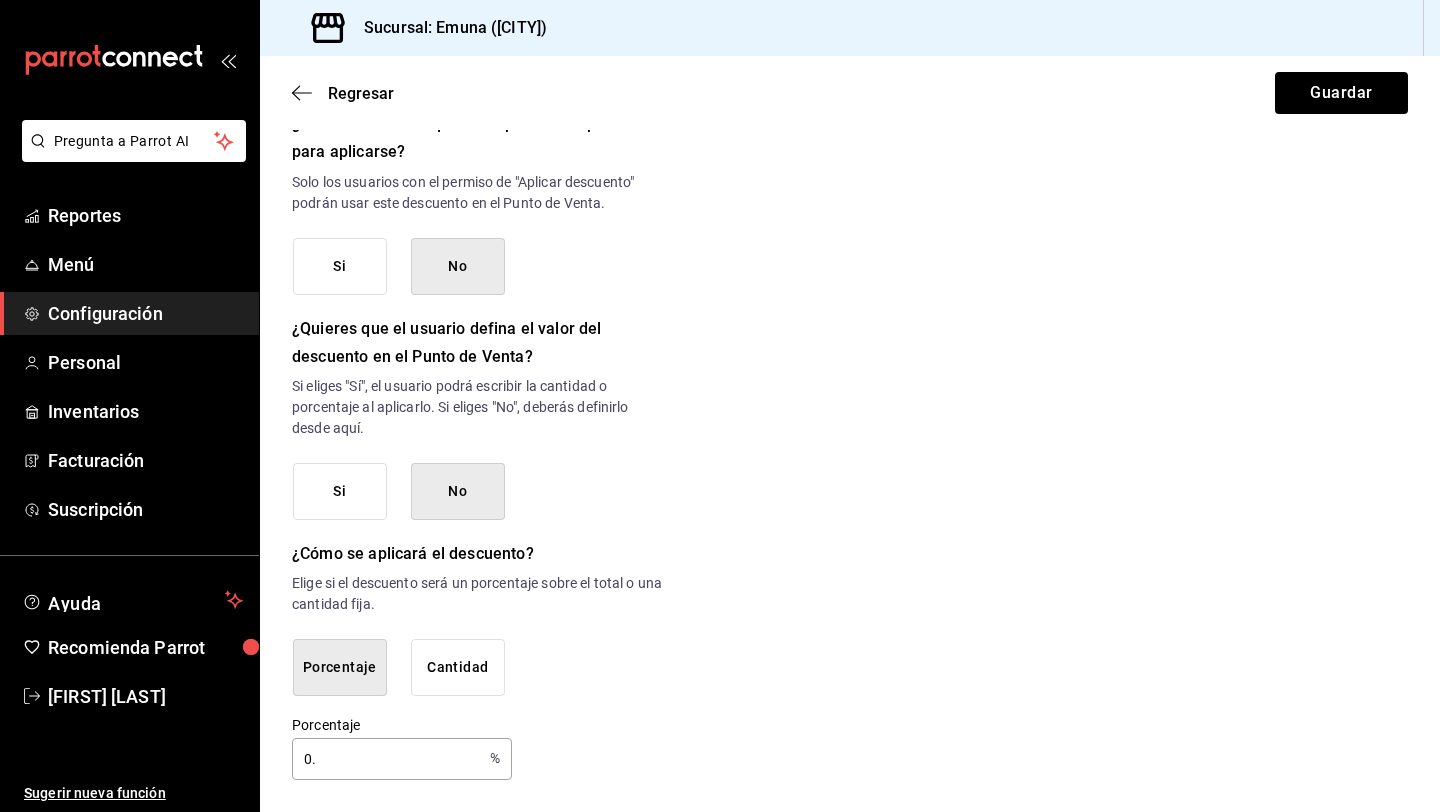 type on "0" 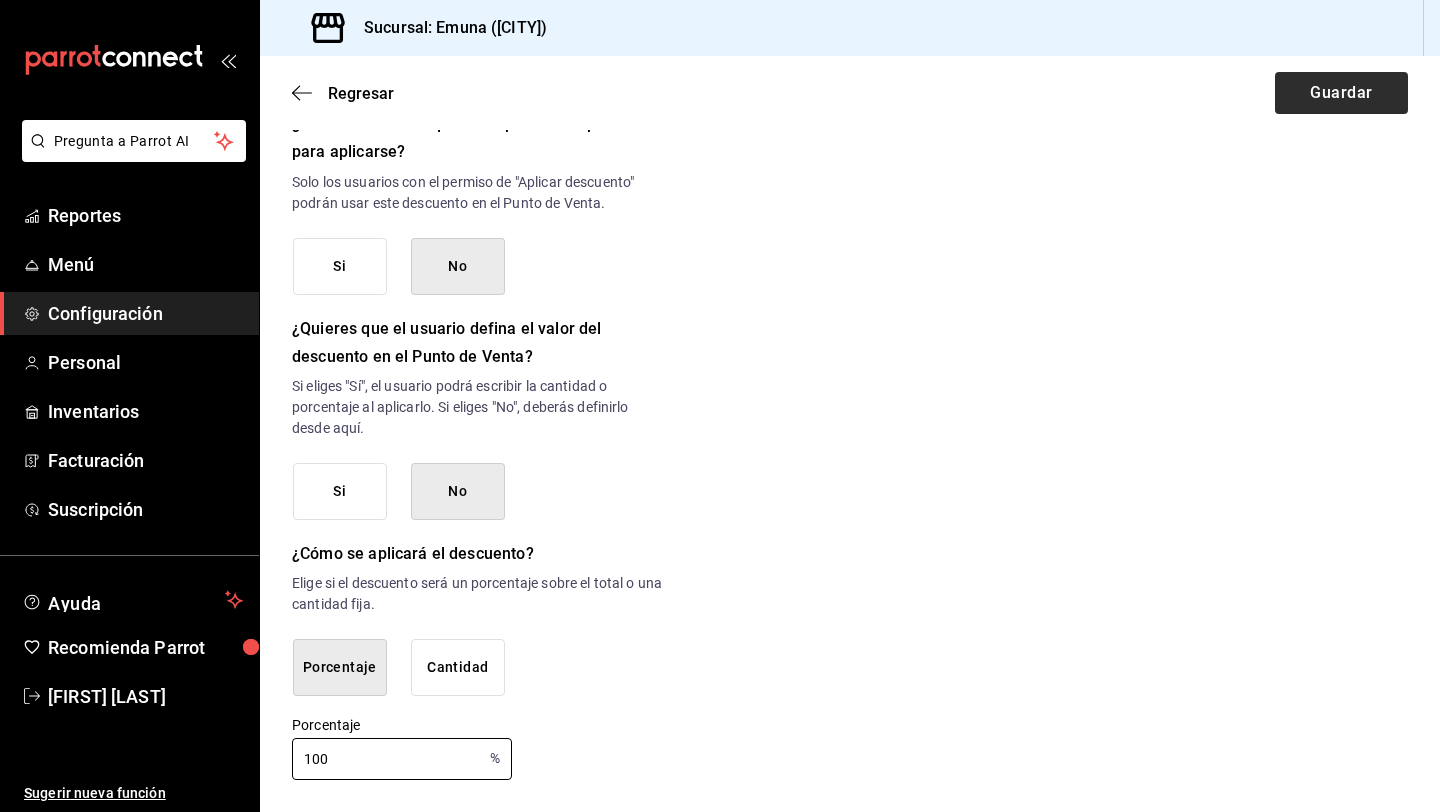 type on "100" 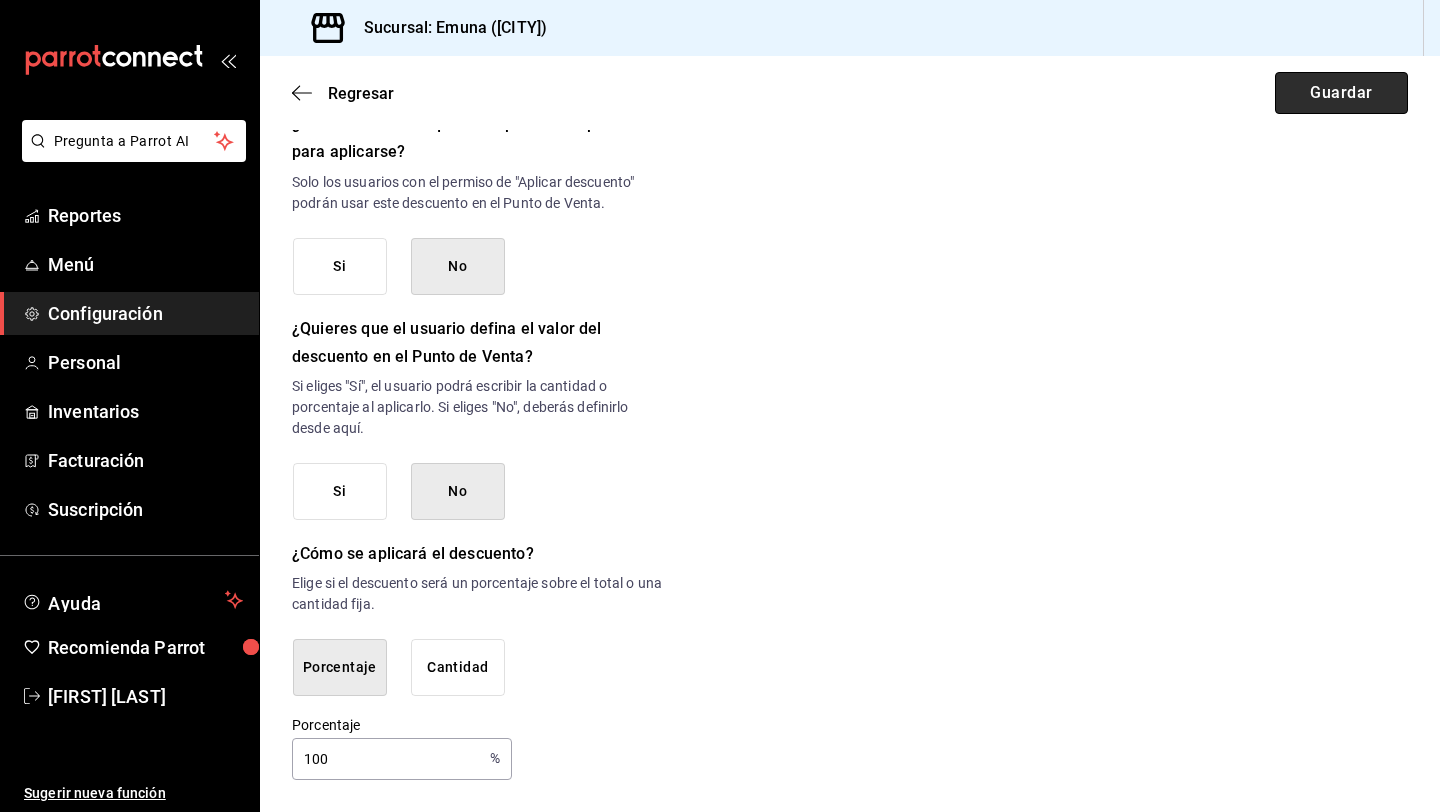 click on "Guardar" at bounding box center (1341, 93) 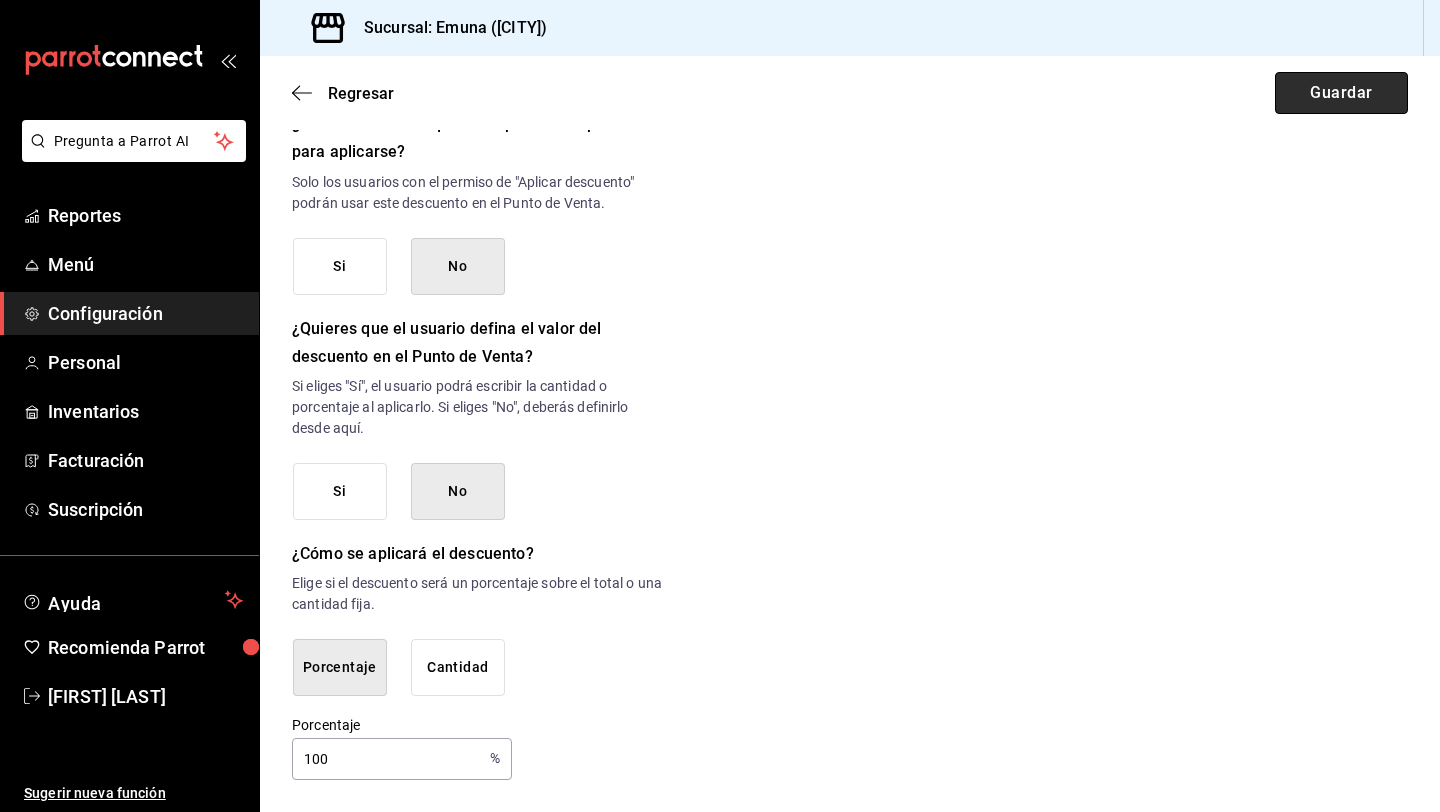 click on "Guardar" at bounding box center [1341, 93] 